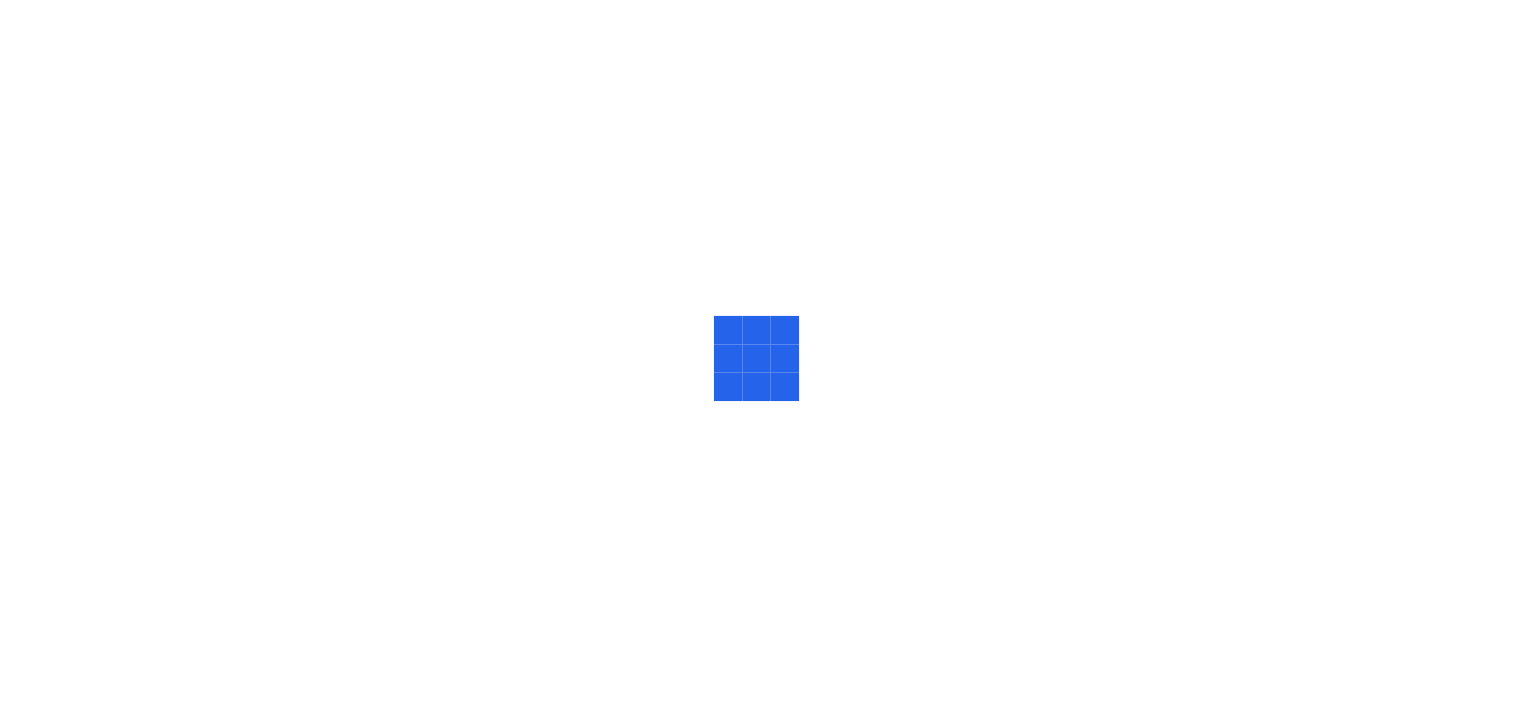 scroll, scrollTop: 0, scrollLeft: 0, axis: both 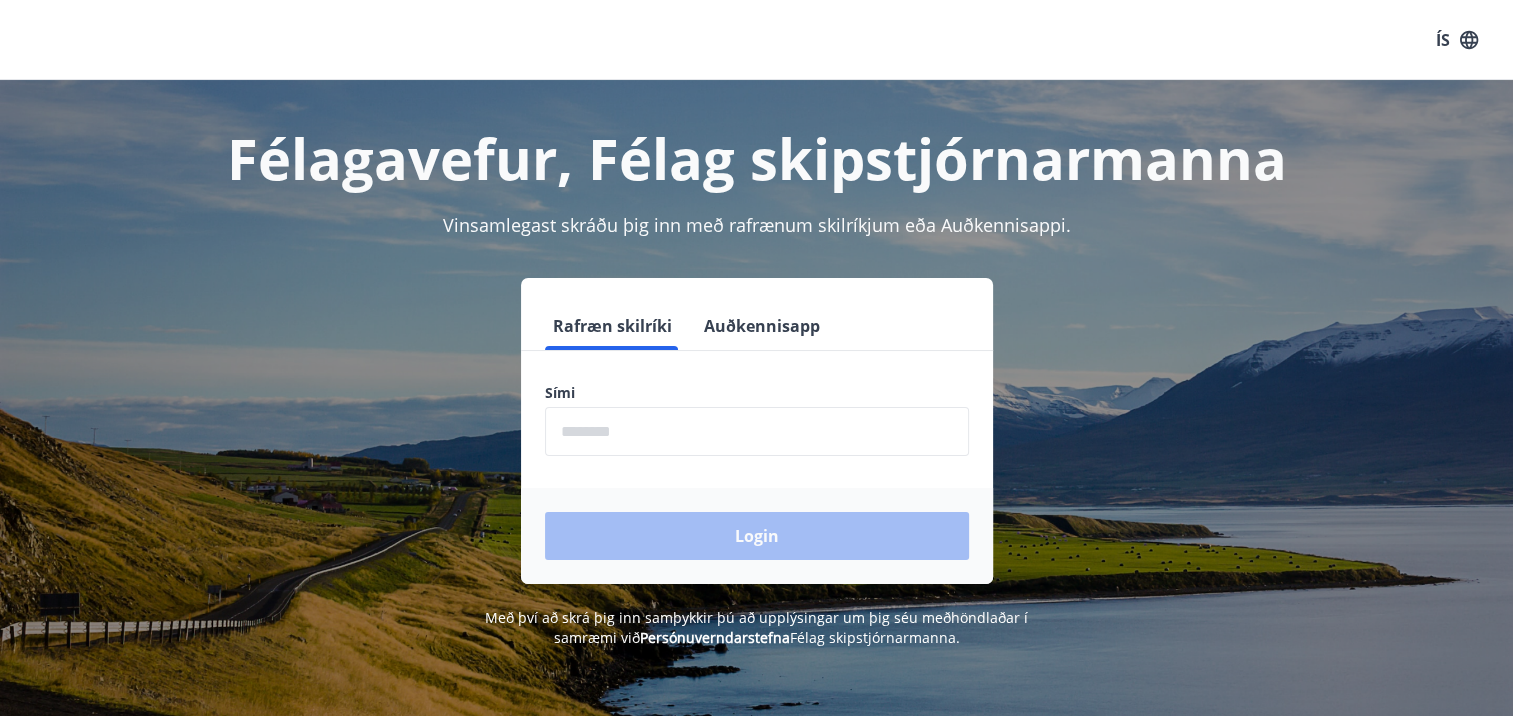 click on "Sími" at bounding box center [757, 393] 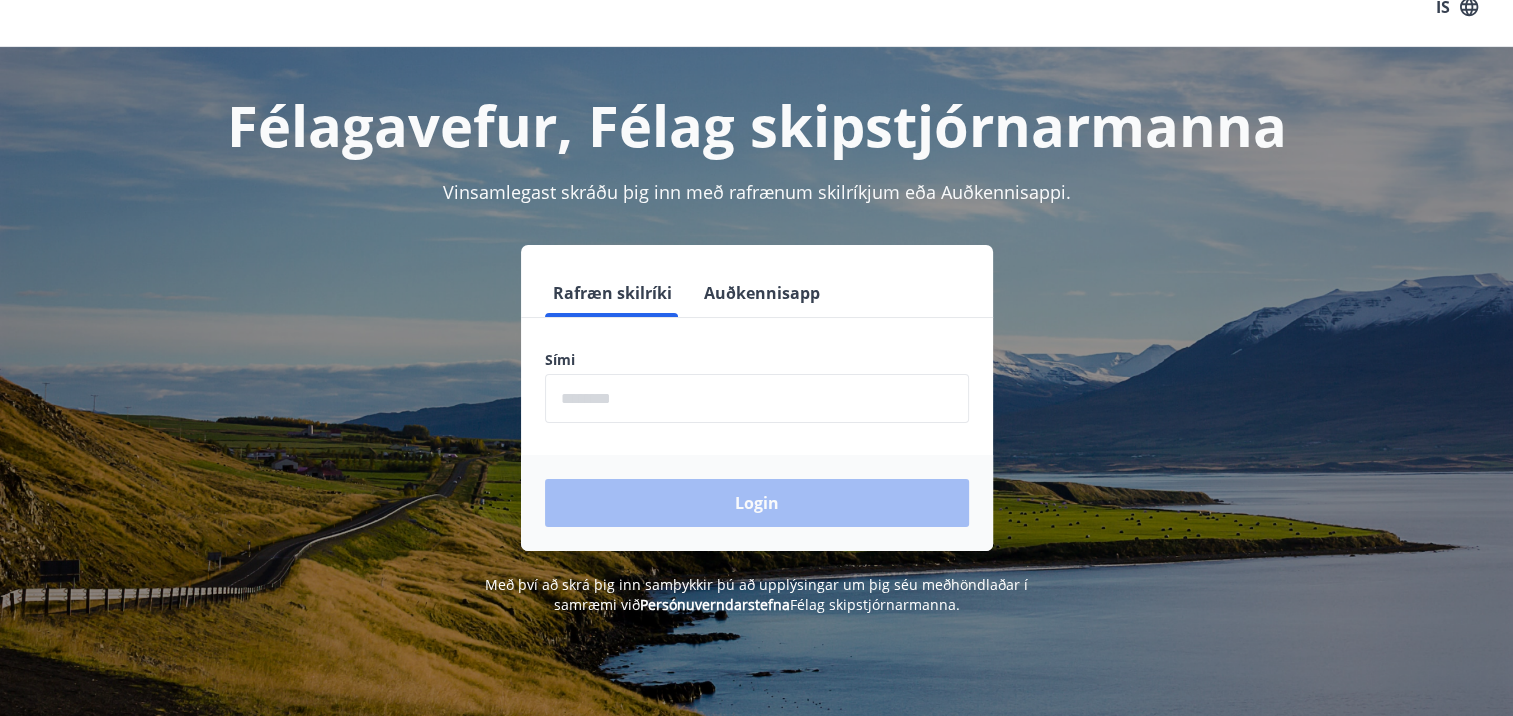 scroll, scrollTop: 0, scrollLeft: 0, axis: both 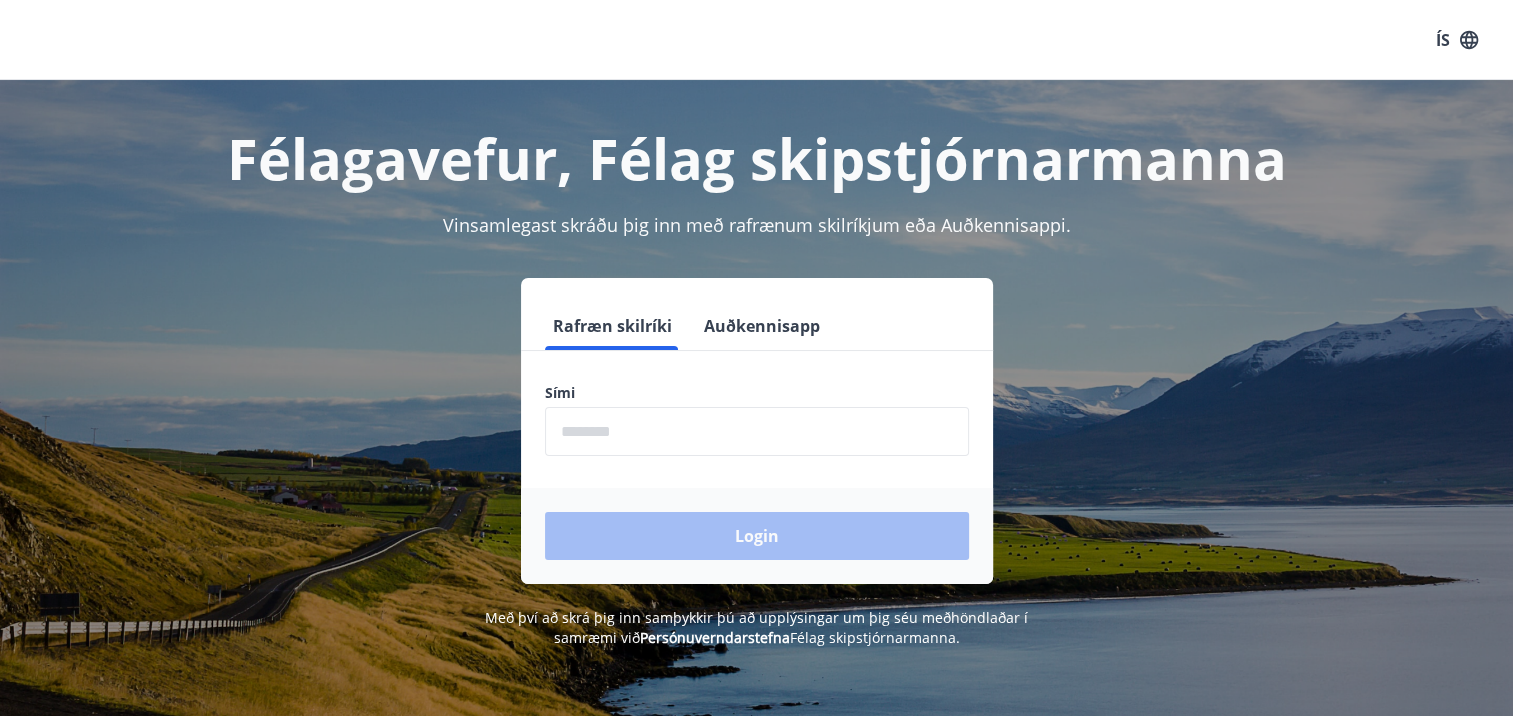 click on "Rafræn skilríki" at bounding box center (612, 326) 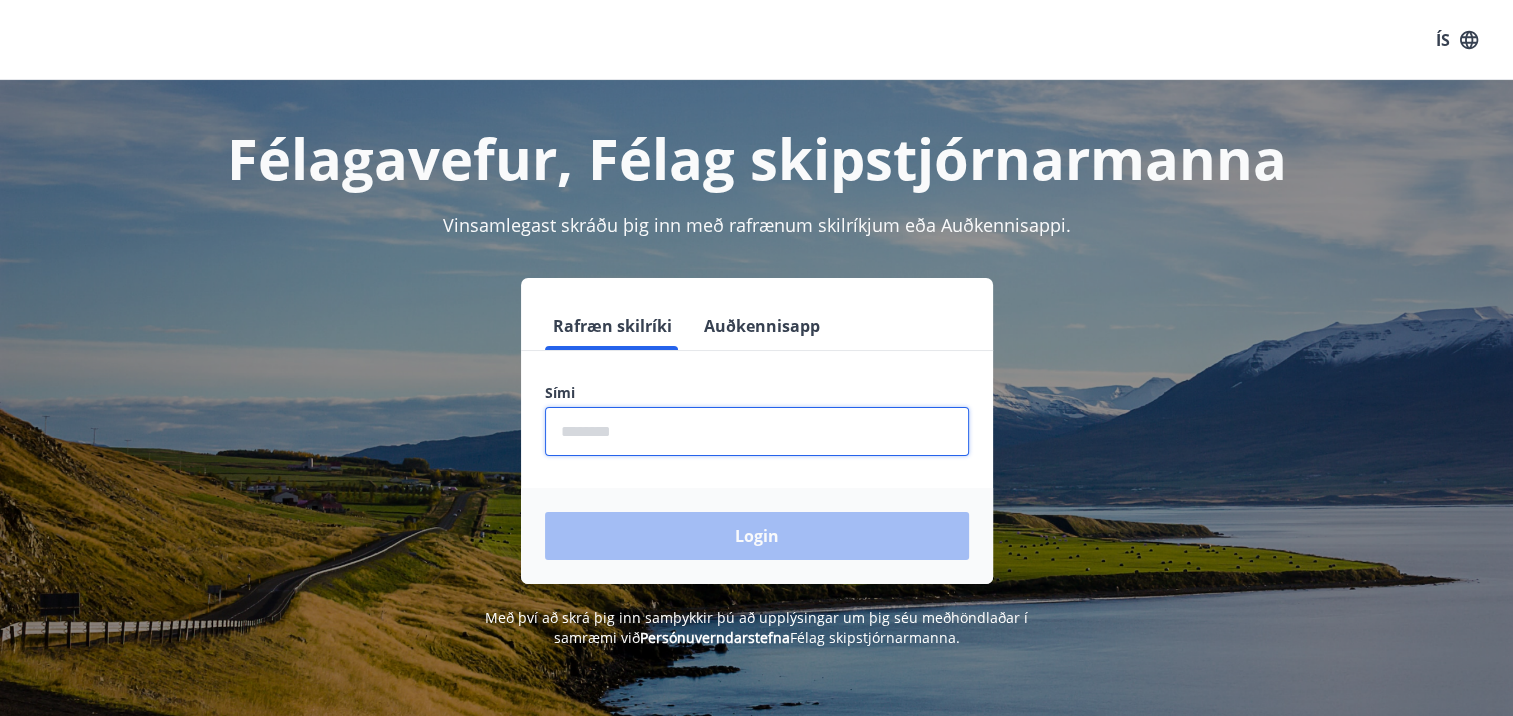 click at bounding box center [757, 431] 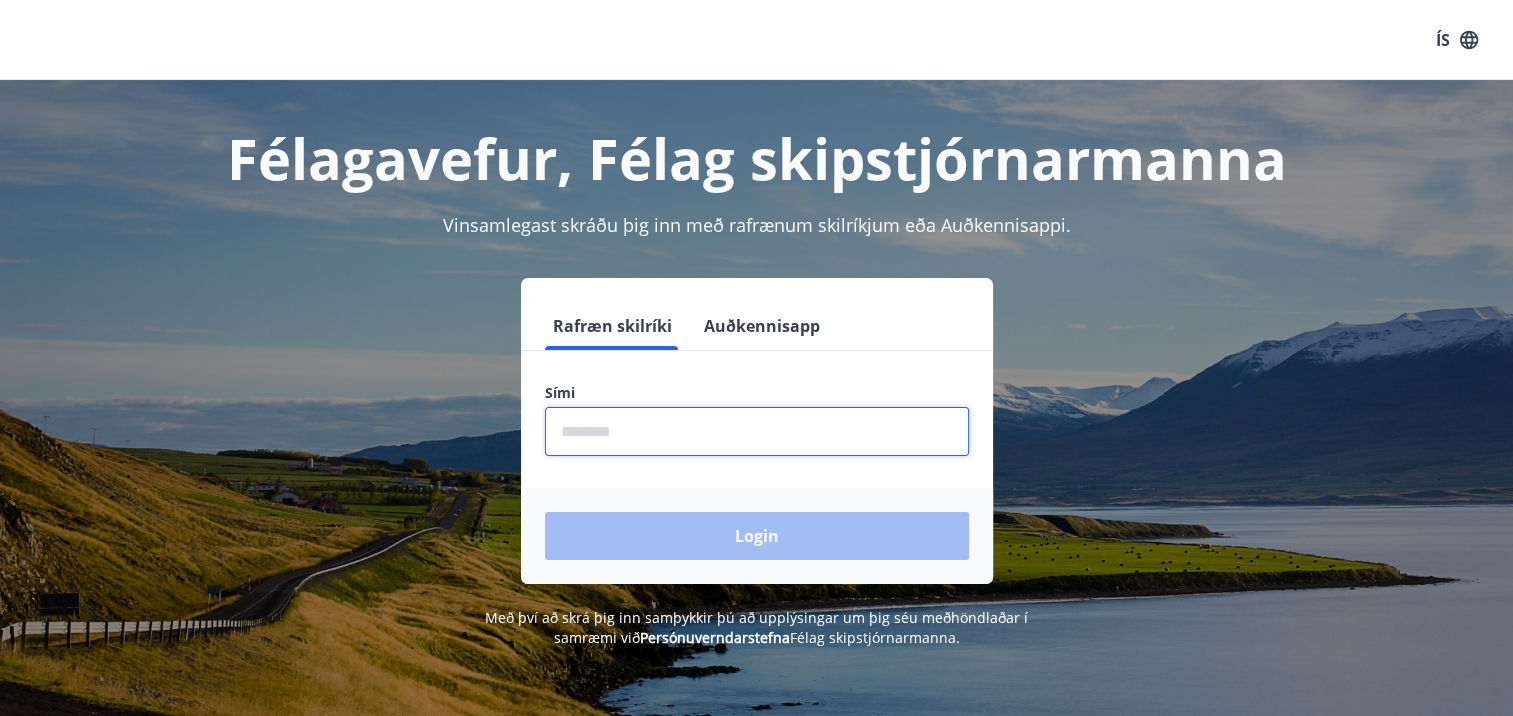 type on "********" 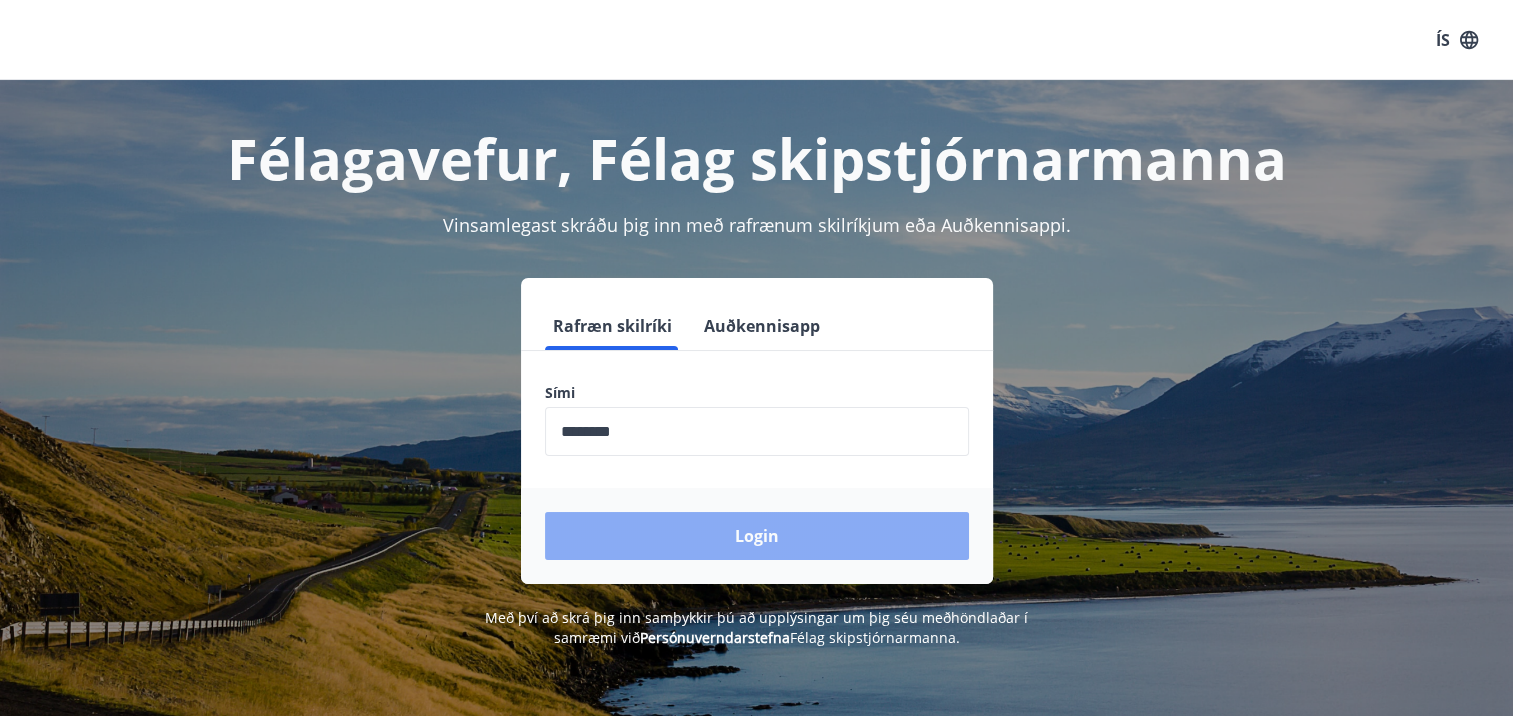 click on "Login" at bounding box center [757, 536] 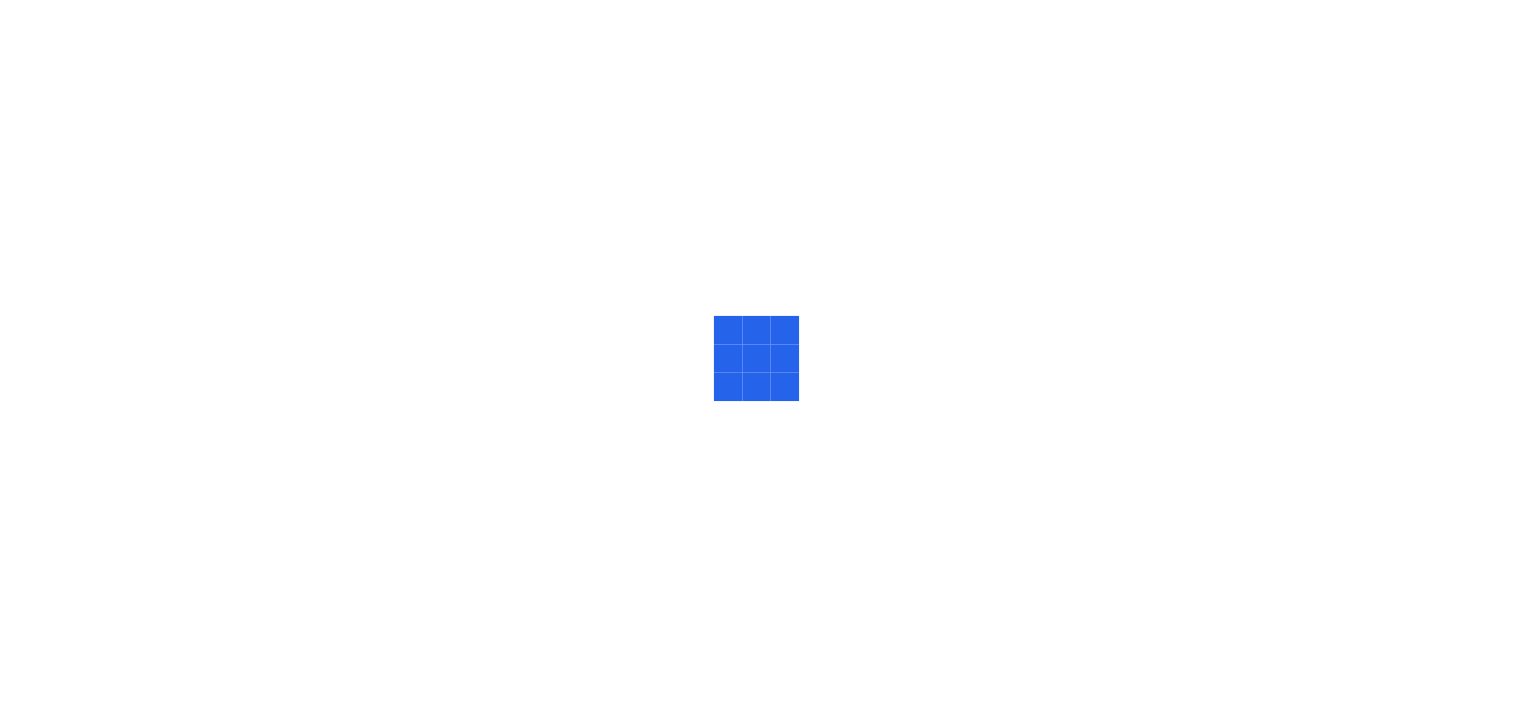scroll, scrollTop: 0, scrollLeft: 0, axis: both 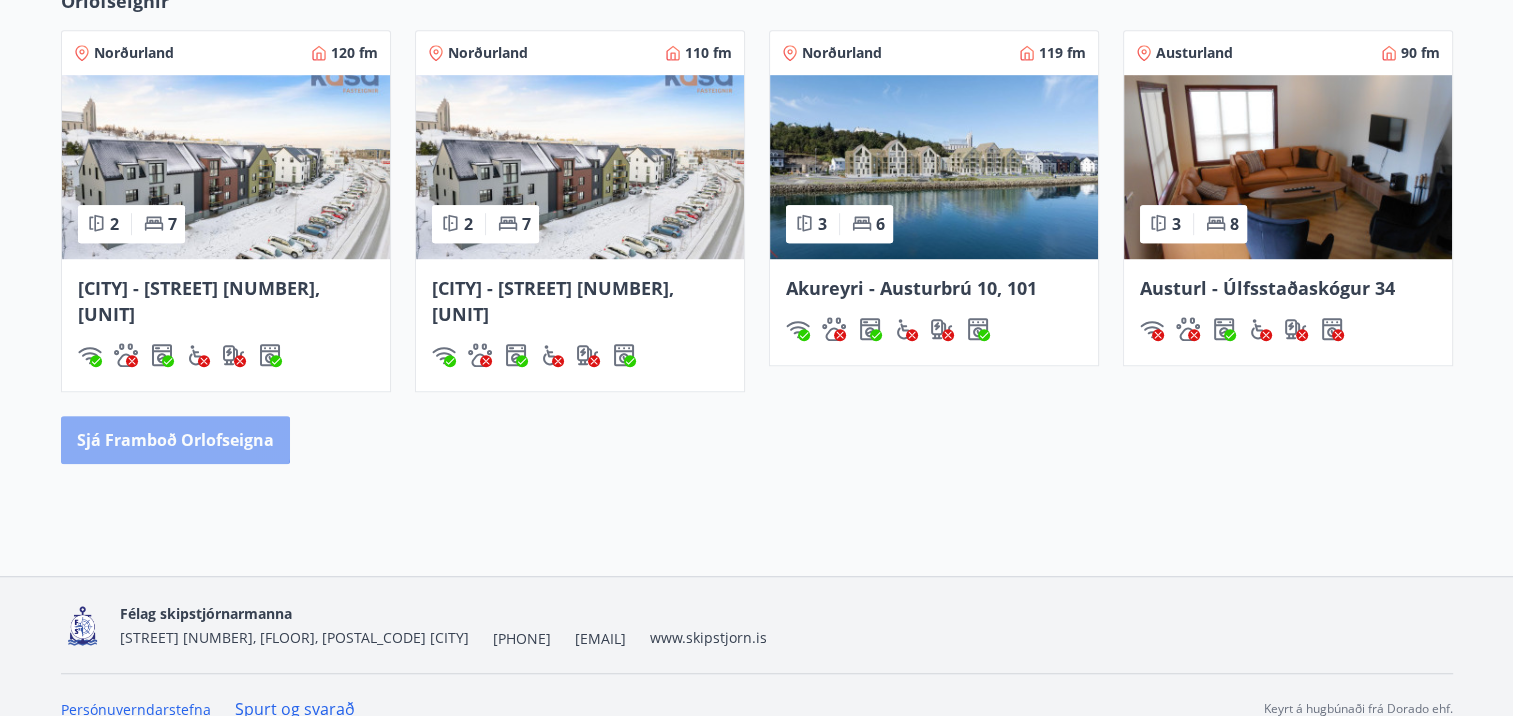 click on "Sjá framboð orlofseigna" at bounding box center [175, 440] 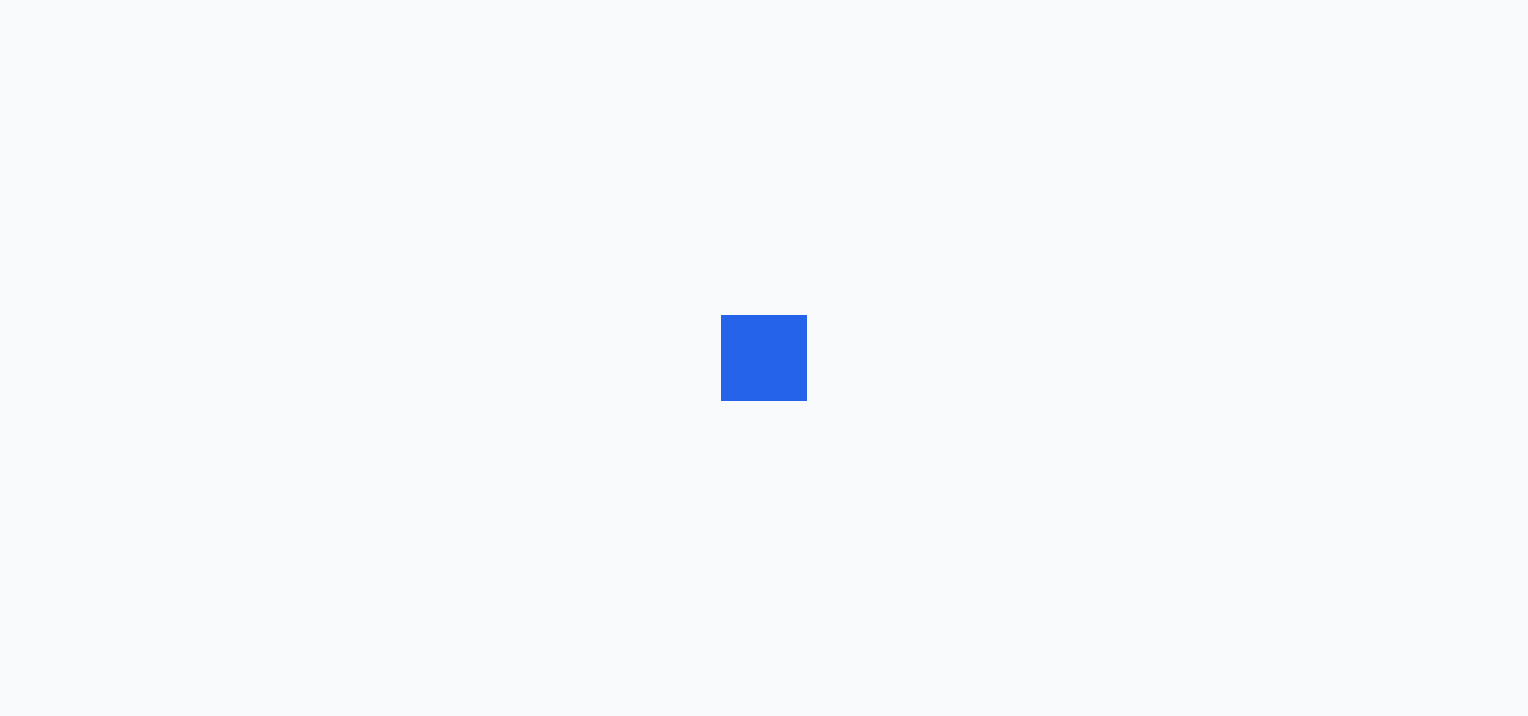 click at bounding box center [764, 358] 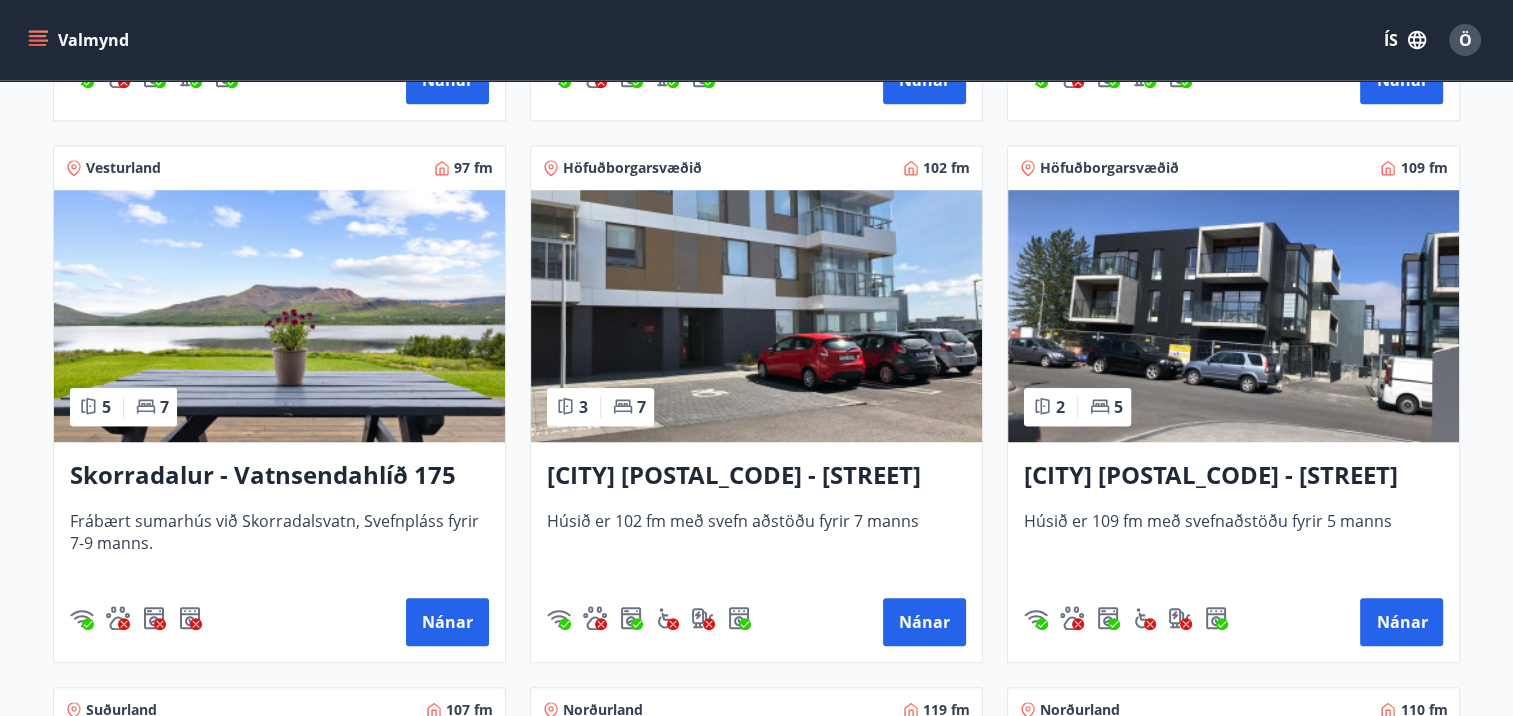 scroll, scrollTop: 1434, scrollLeft: 0, axis: vertical 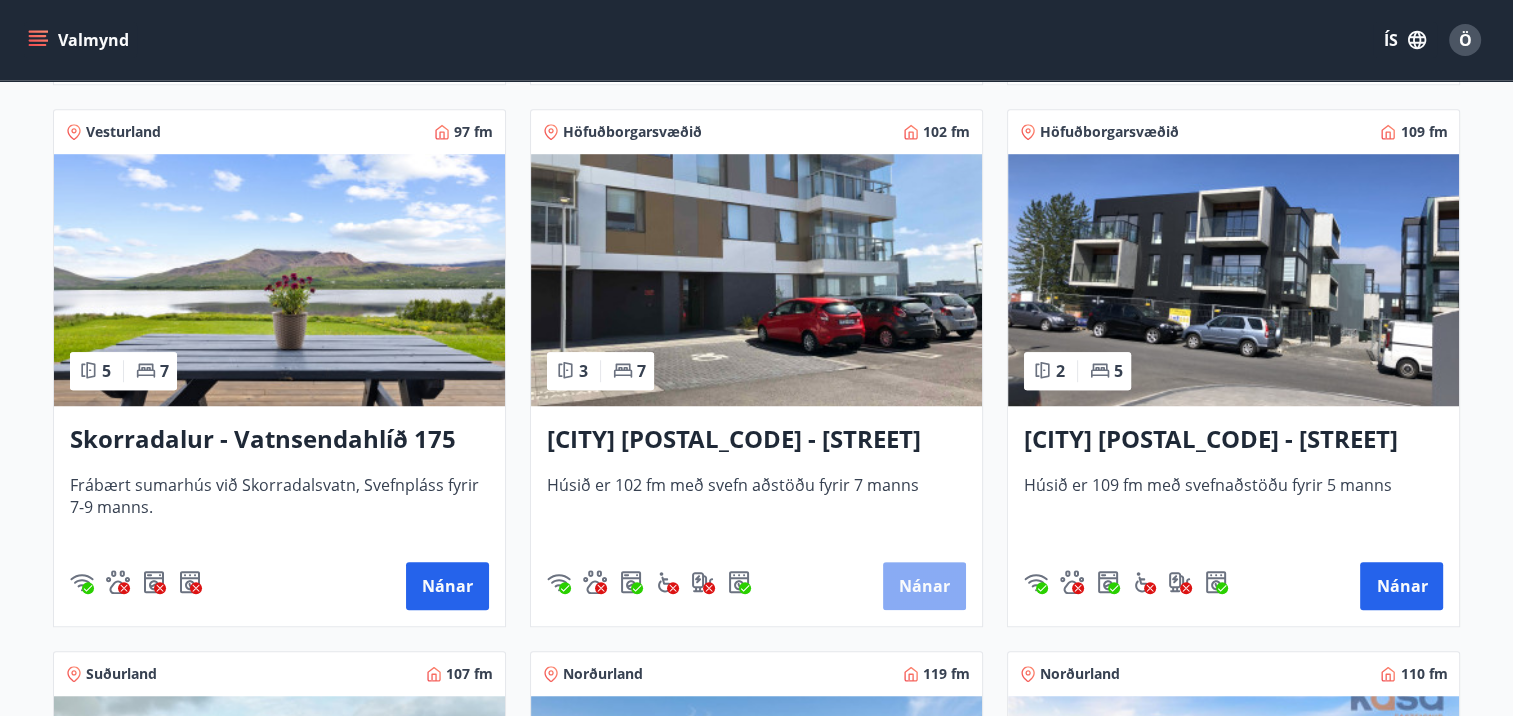 click on "Nánar" at bounding box center [924, 586] 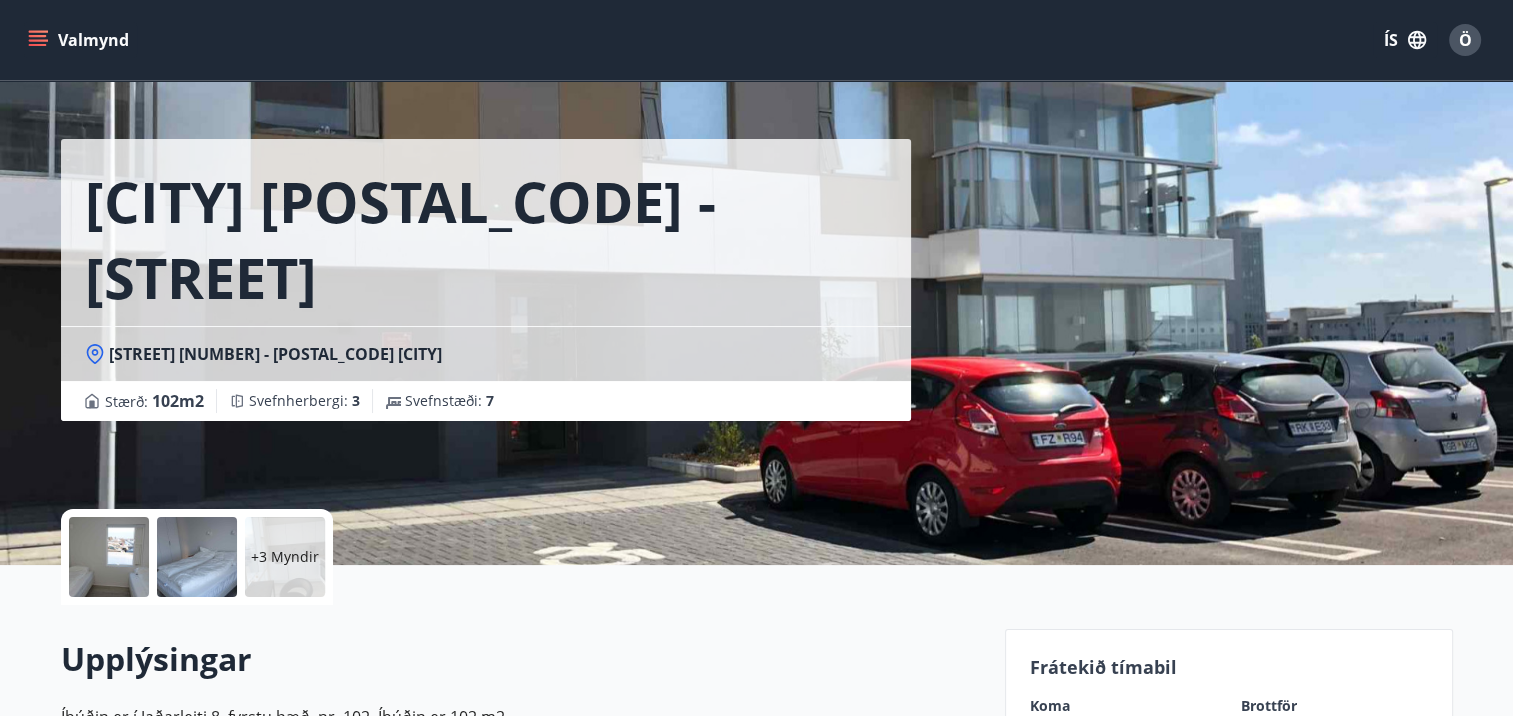 scroll, scrollTop: 0, scrollLeft: 0, axis: both 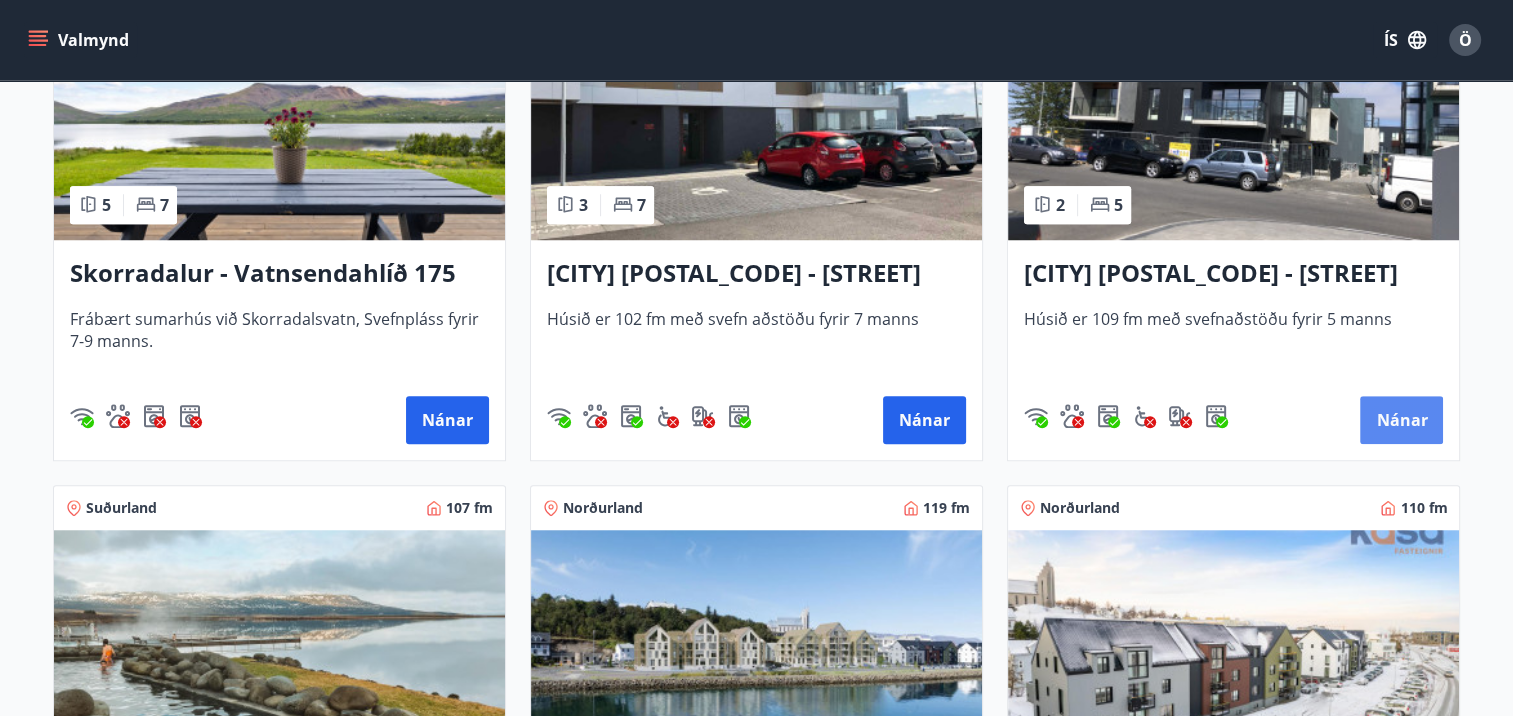click on "Nánar" at bounding box center (1401, 420) 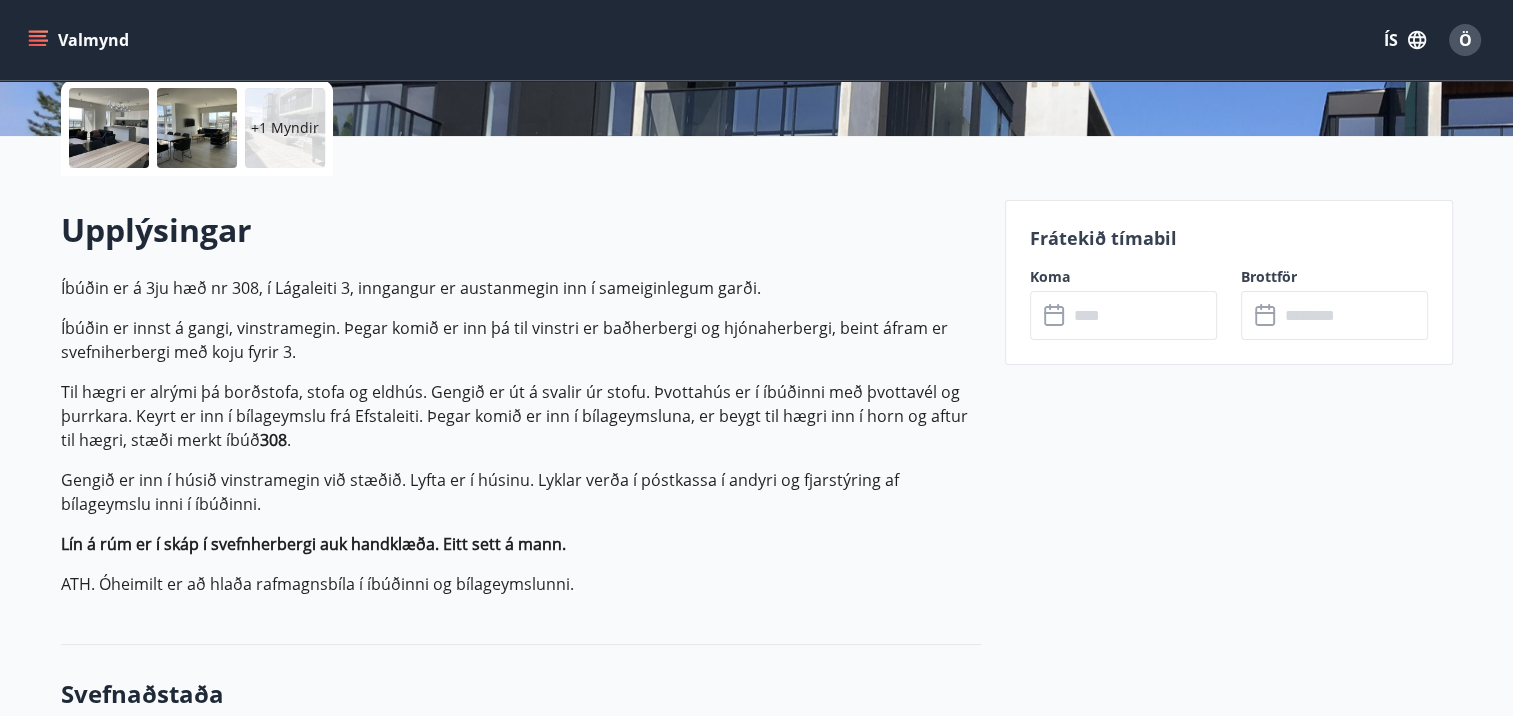 scroll, scrollTop: 500, scrollLeft: 0, axis: vertical 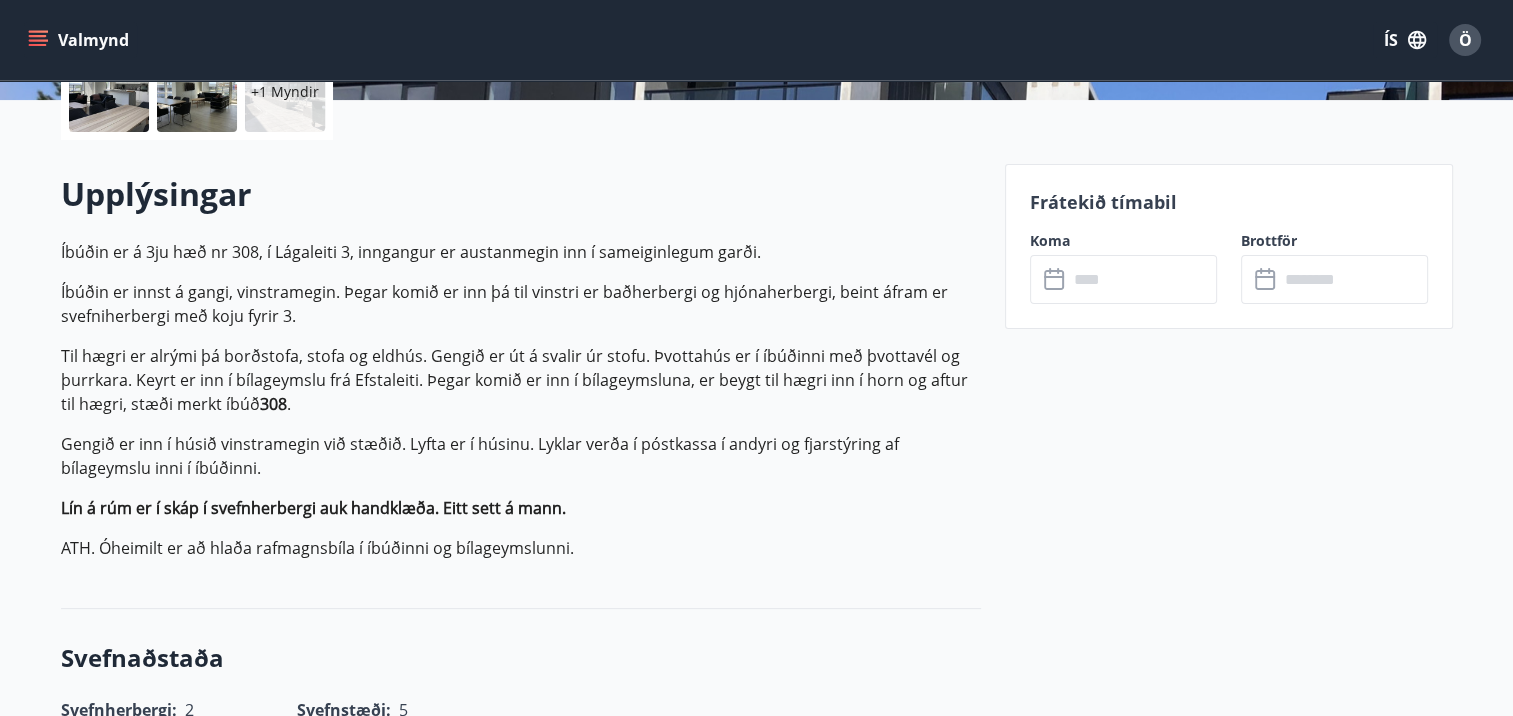 click 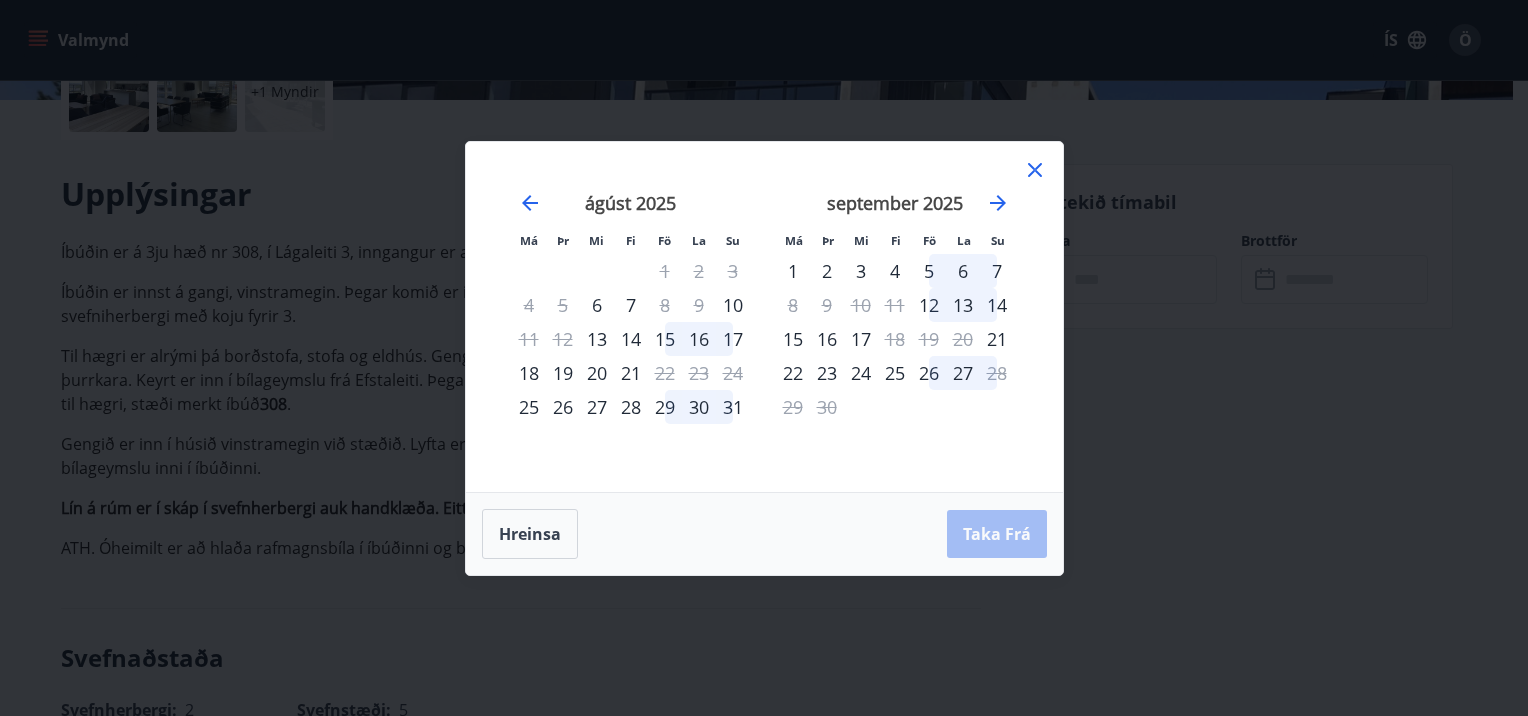 click 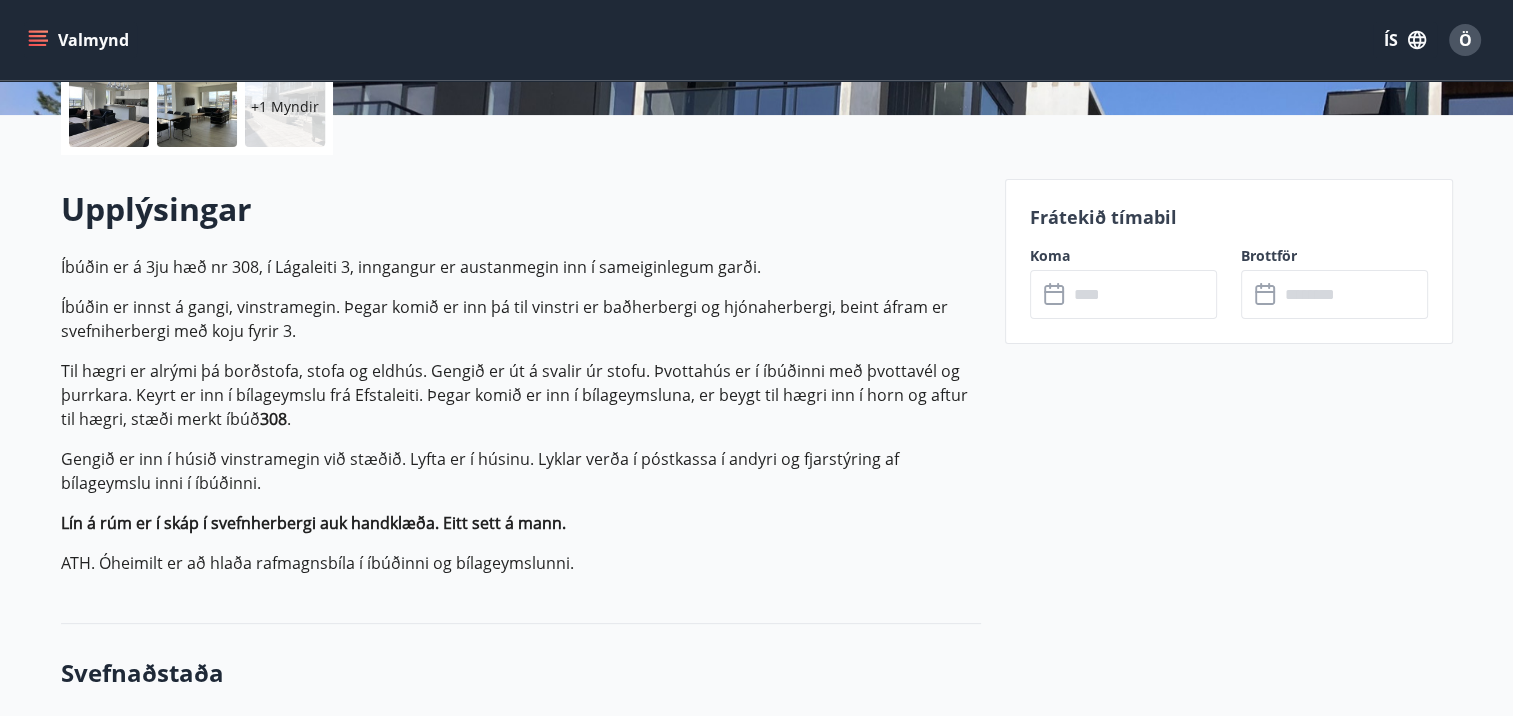 scroll, scrollTop: 0, scrollLeft: 0, axis: both 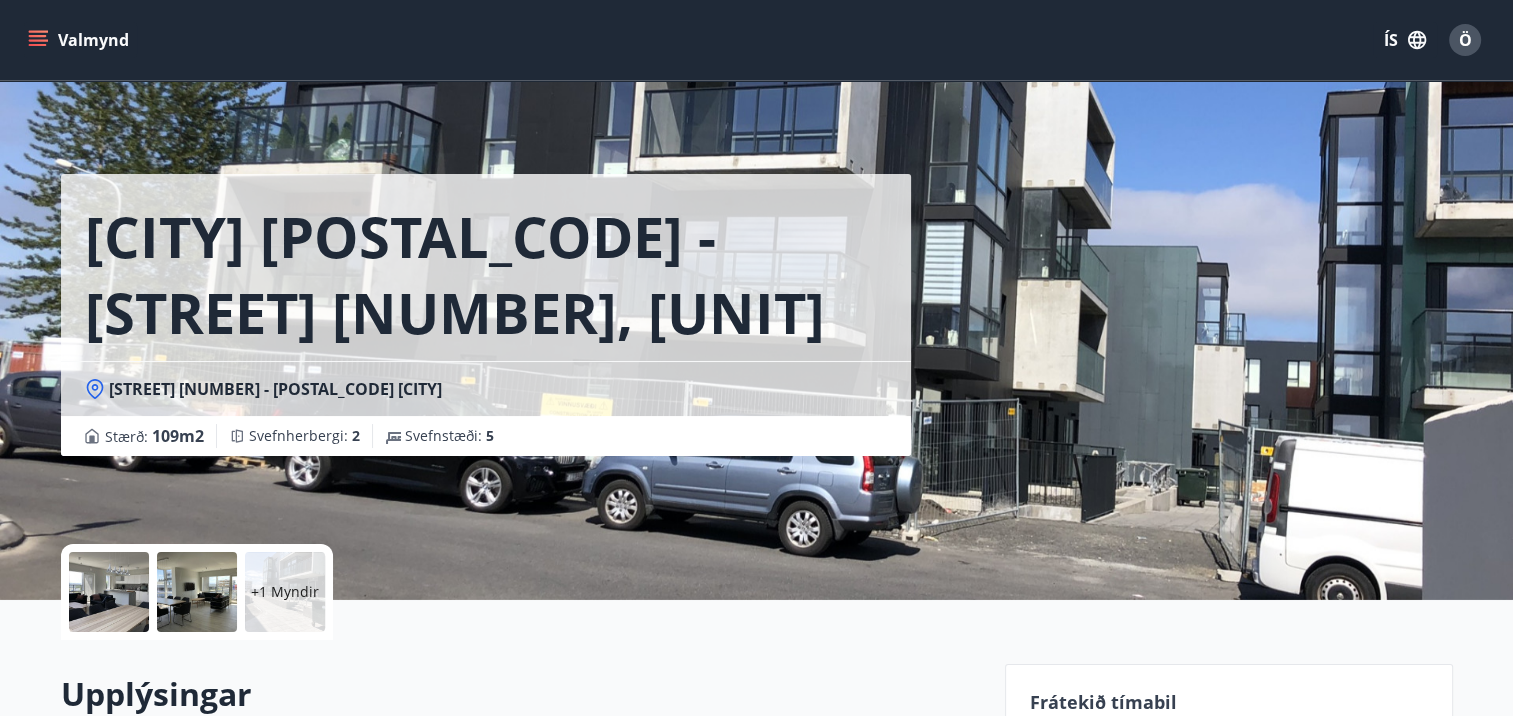 click on "Valmynd" at bounding box center [80, 40] 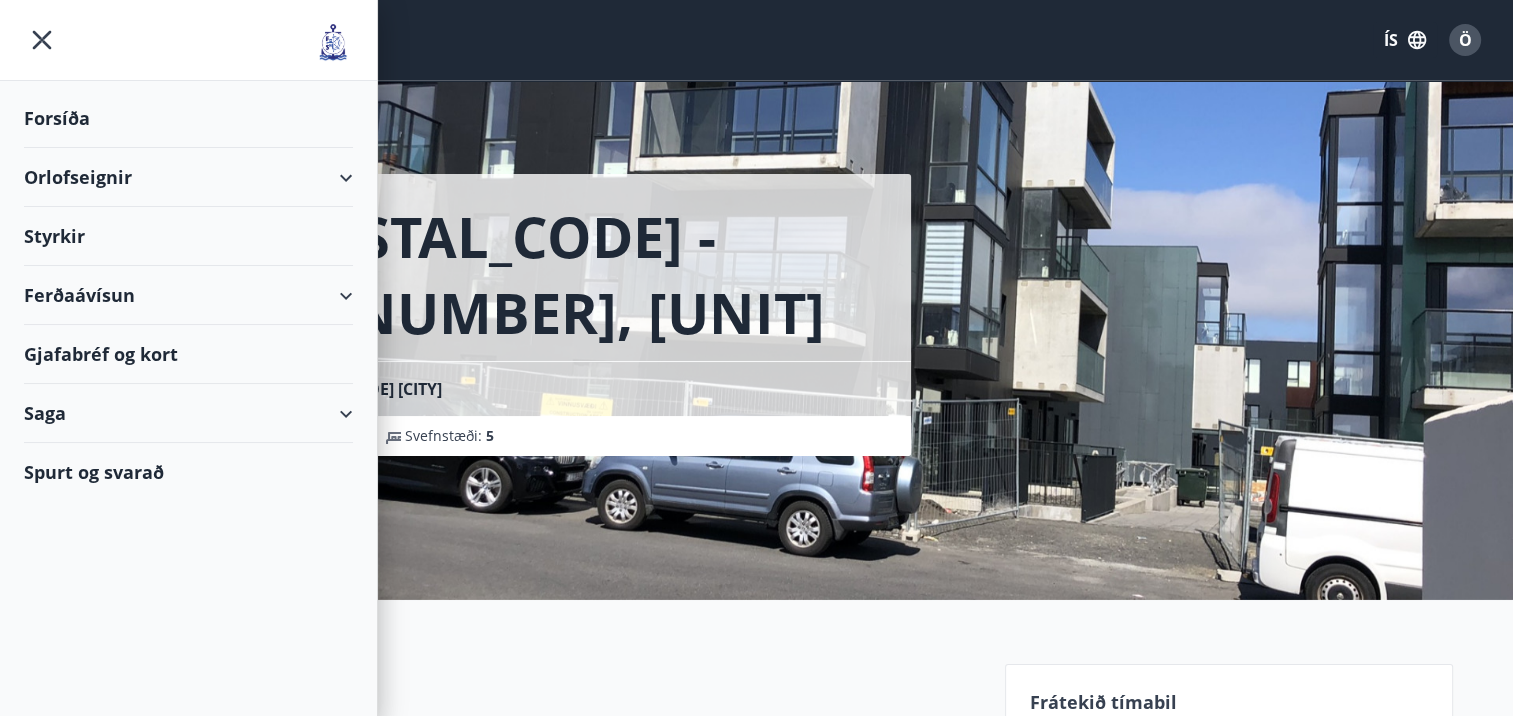 click on "Orlofseignir" at bounding box center (188, 177) 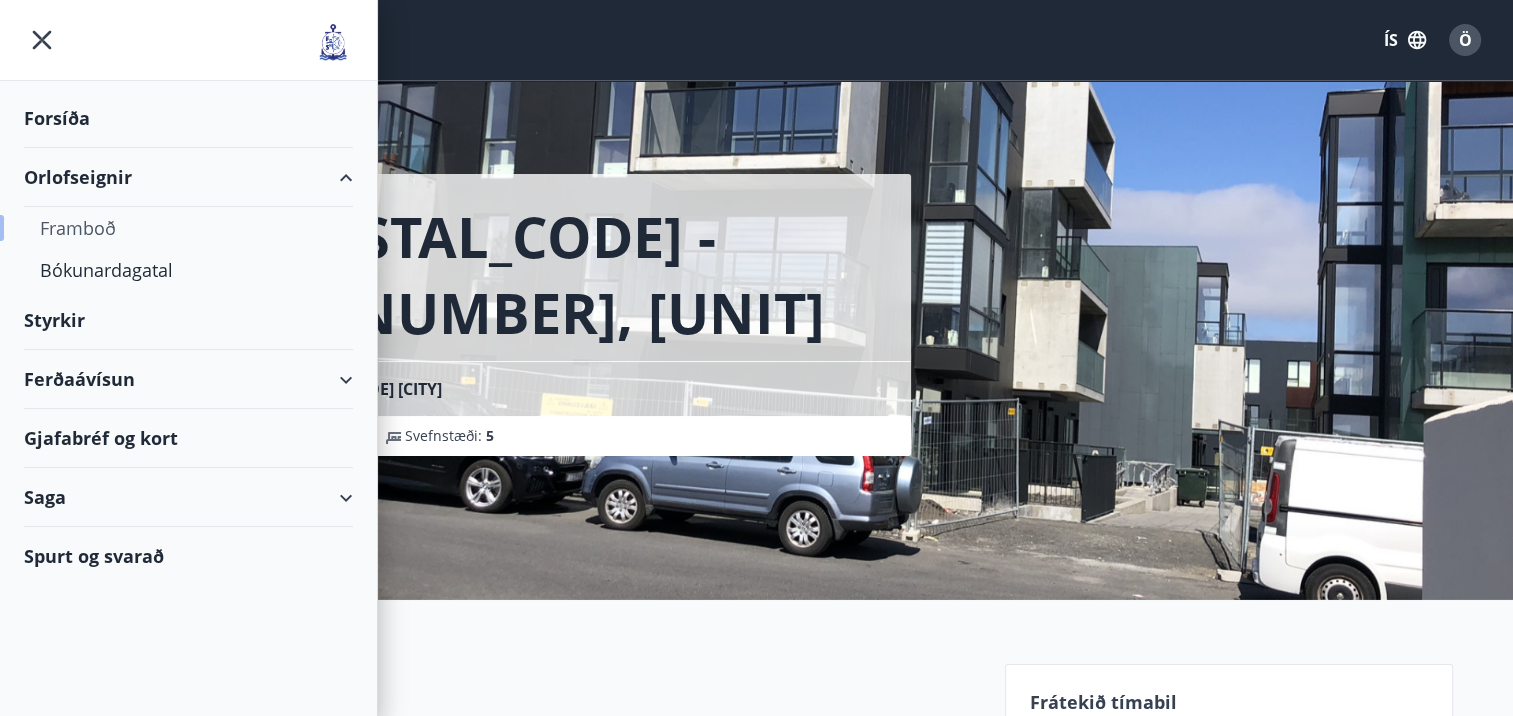 click on "Framboð" at bounding box center (188, 228) 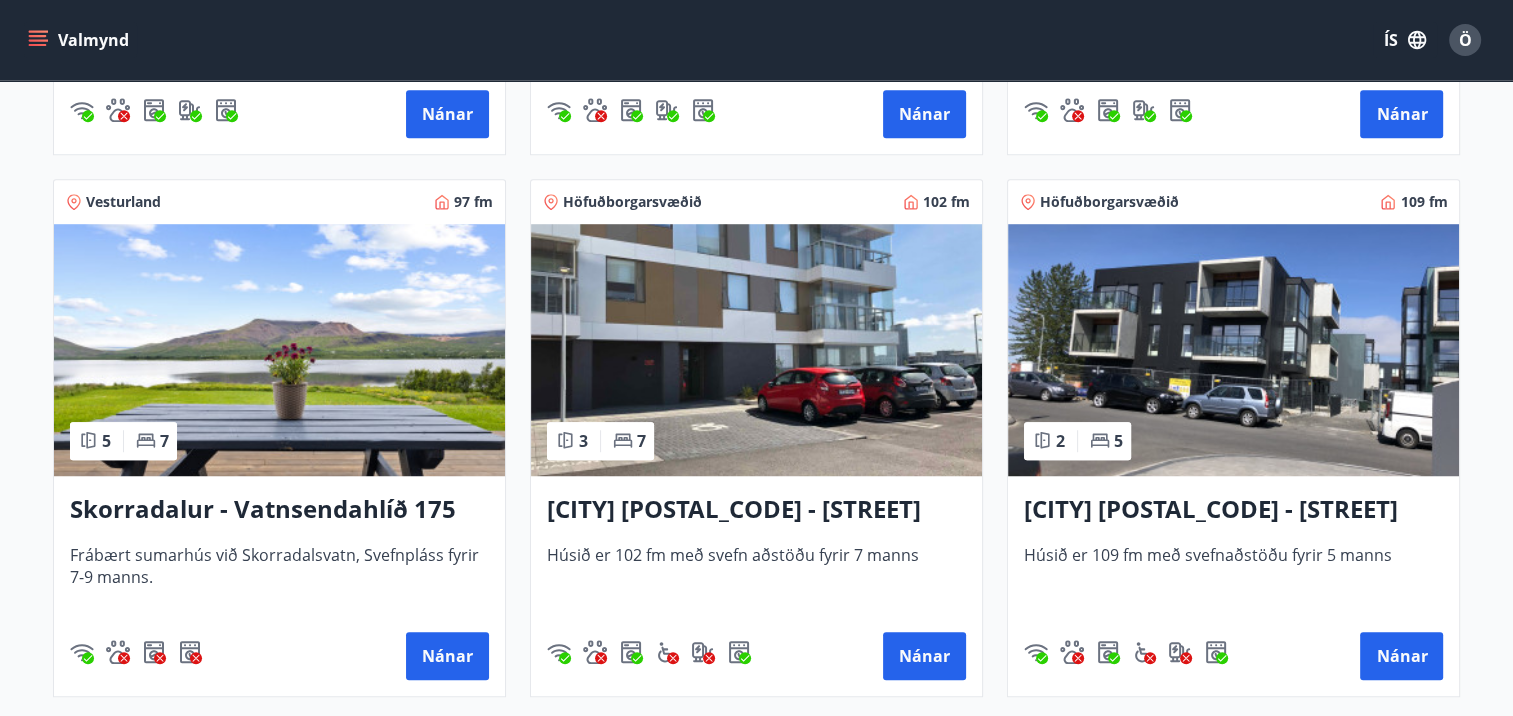 scroll, scrollTop: 1400, scrollLeft: 0, axis: vertical 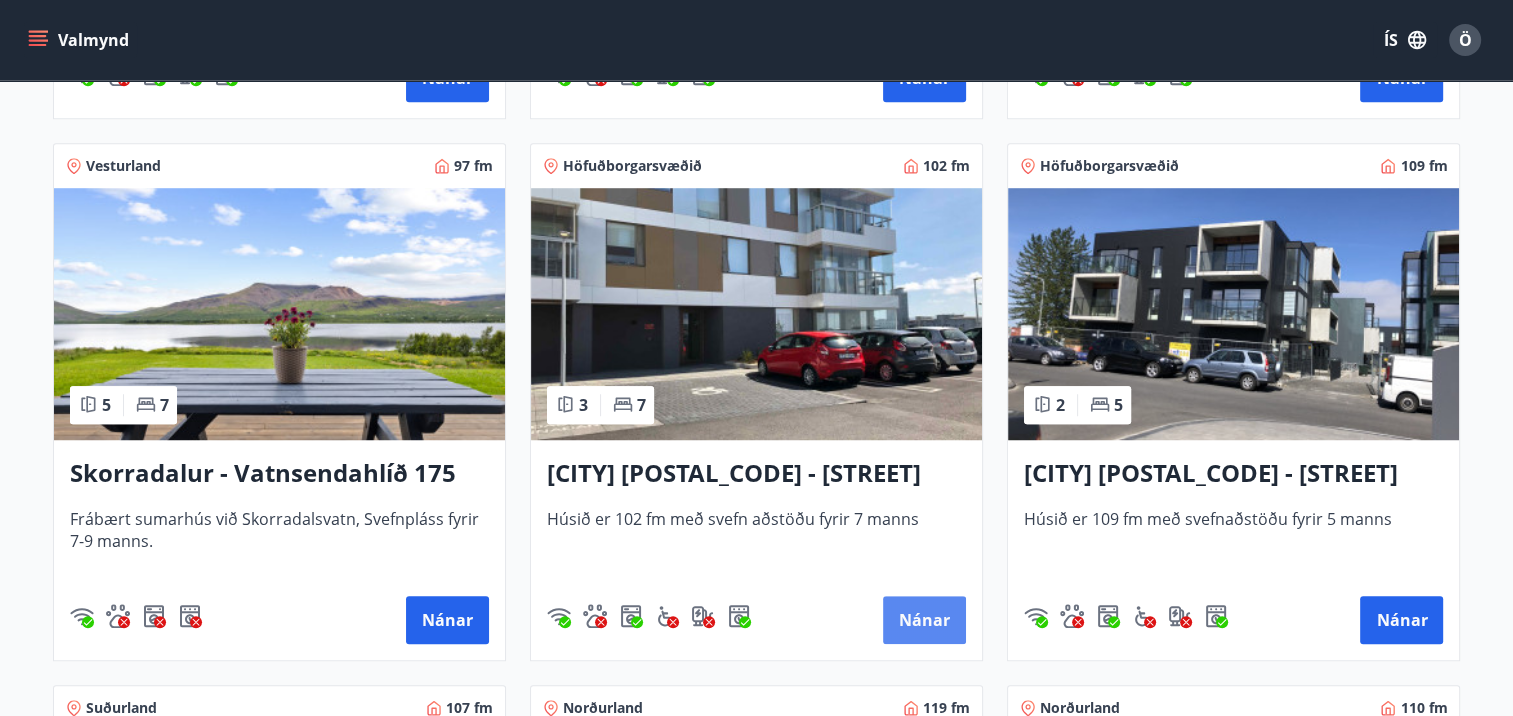 click on "Nánar" at bounding box center (924, 620) 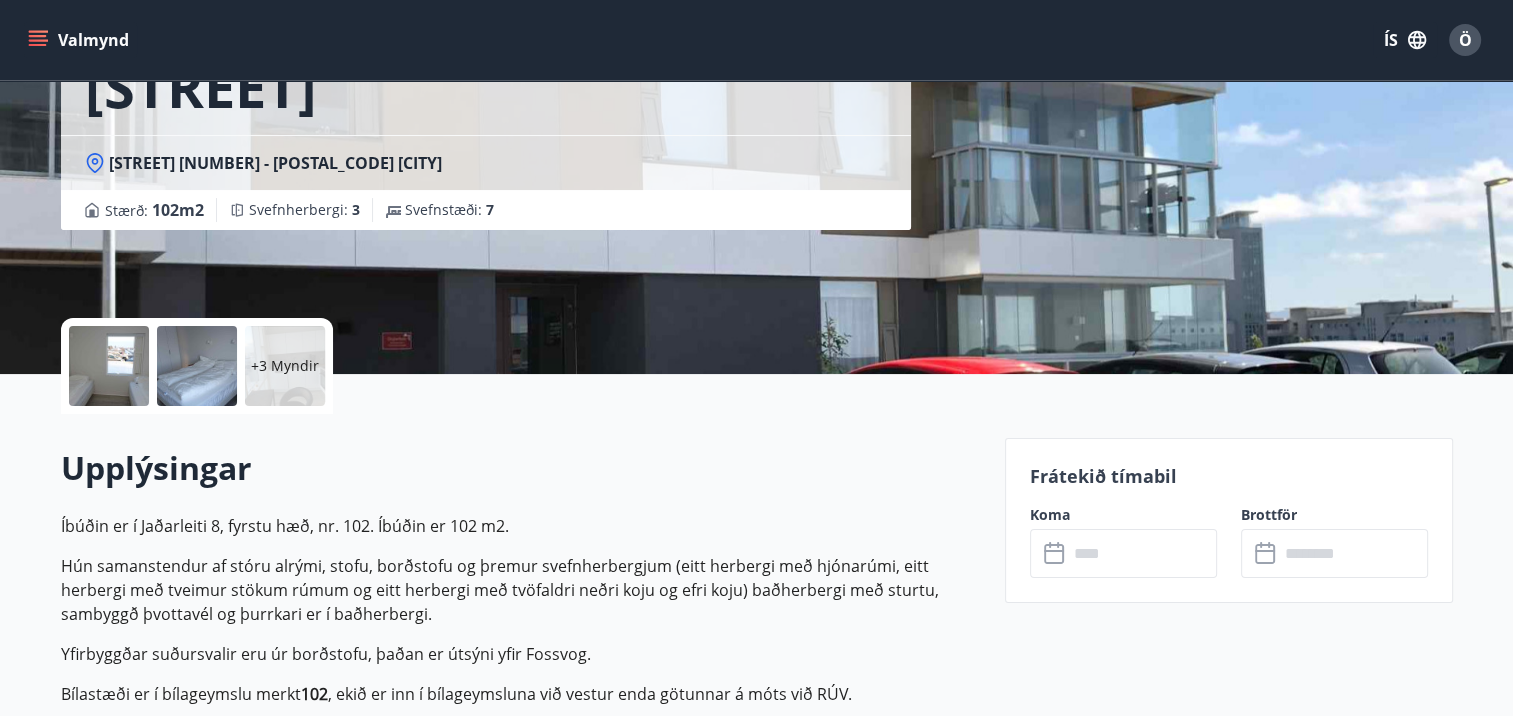 scroll, scrollTop: 300, scrollLeft: 0, axis: vertical 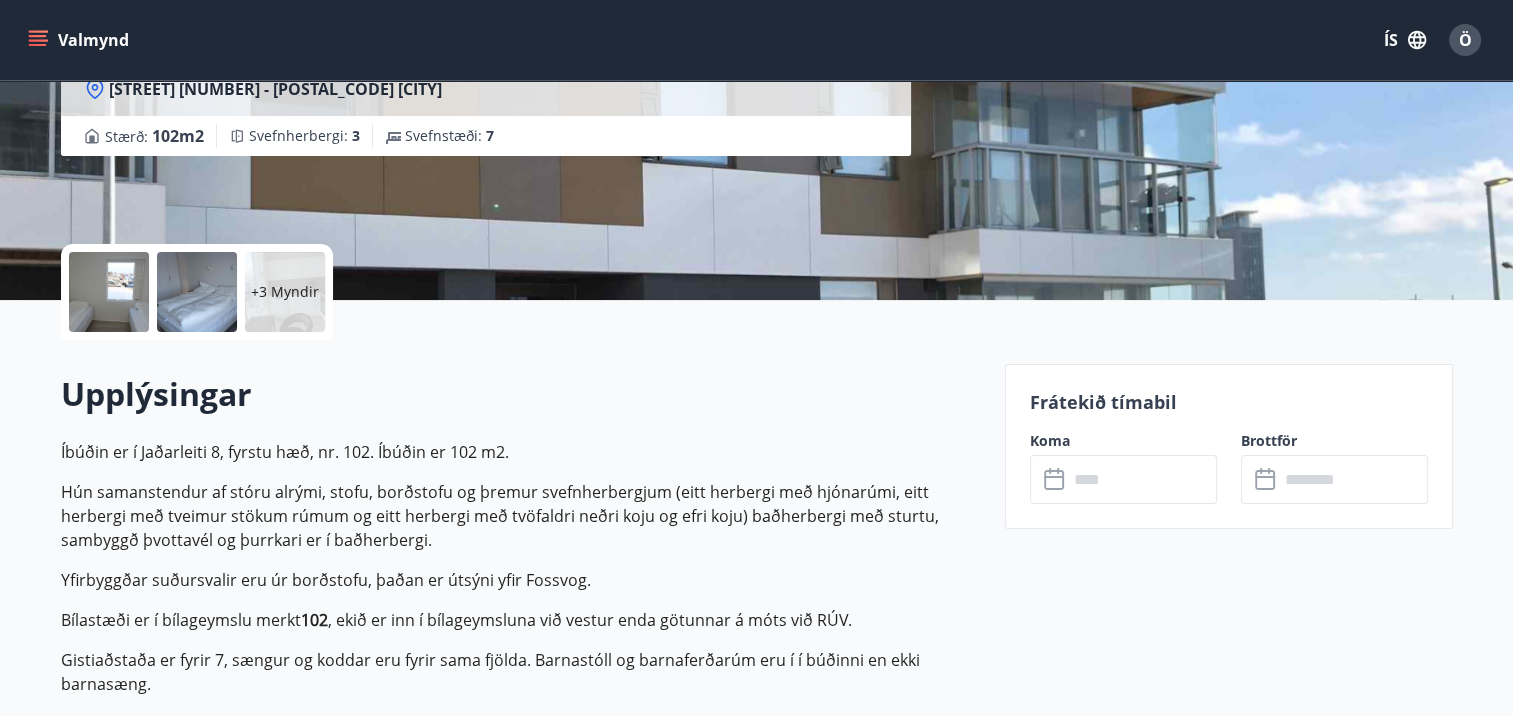 click on "Koma" at bounding box center [1123, 441] 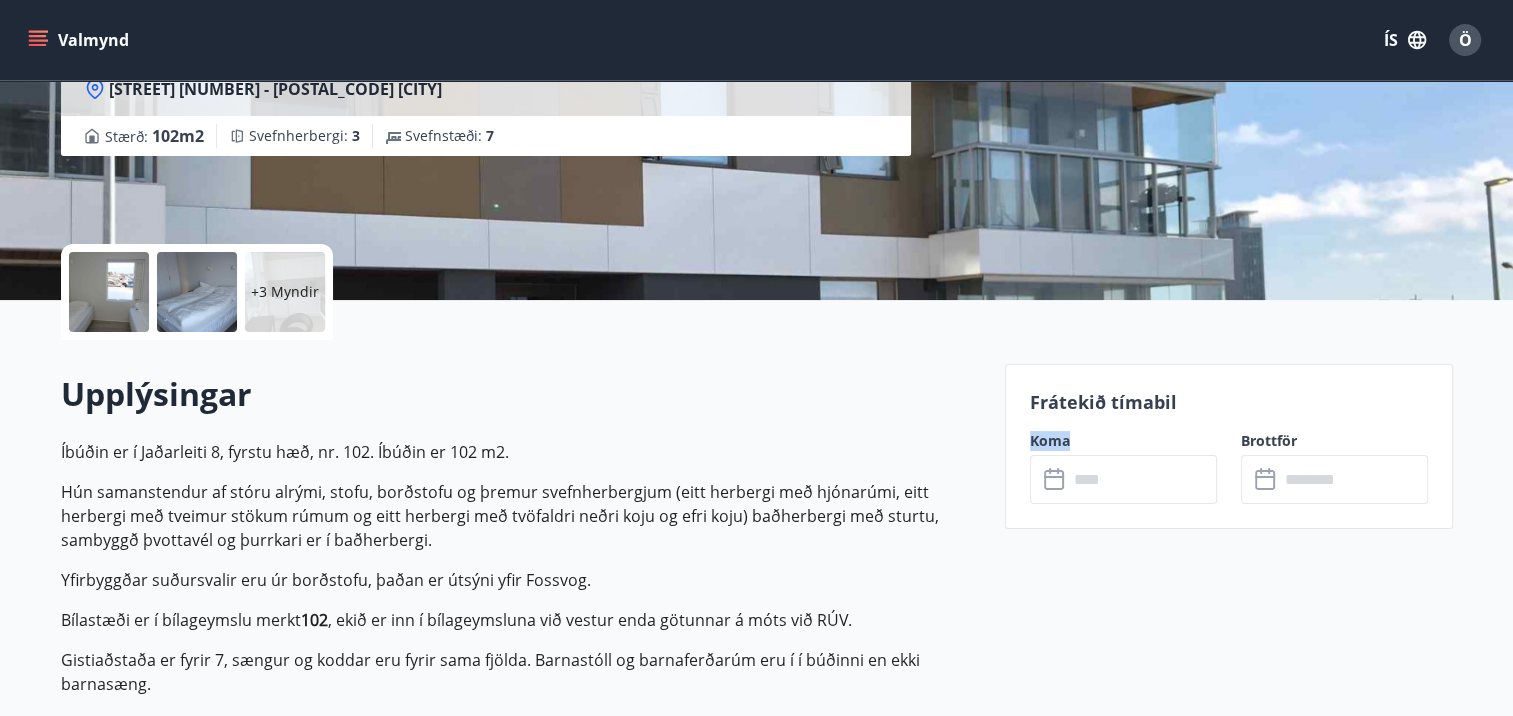 click on "Koma" at bounding box center (1123, 441) 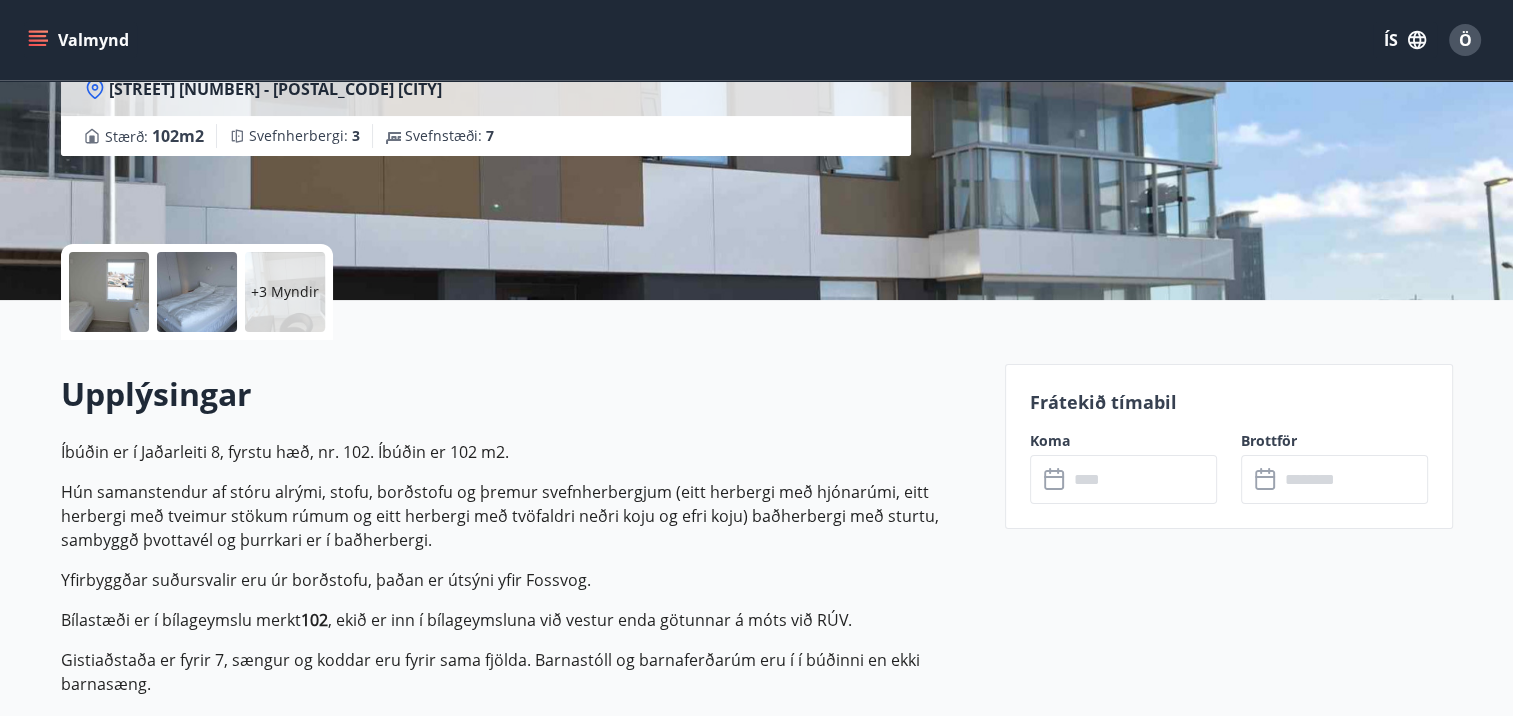 click on "Frátekið tímabil" at bounding box center [1229, 402] 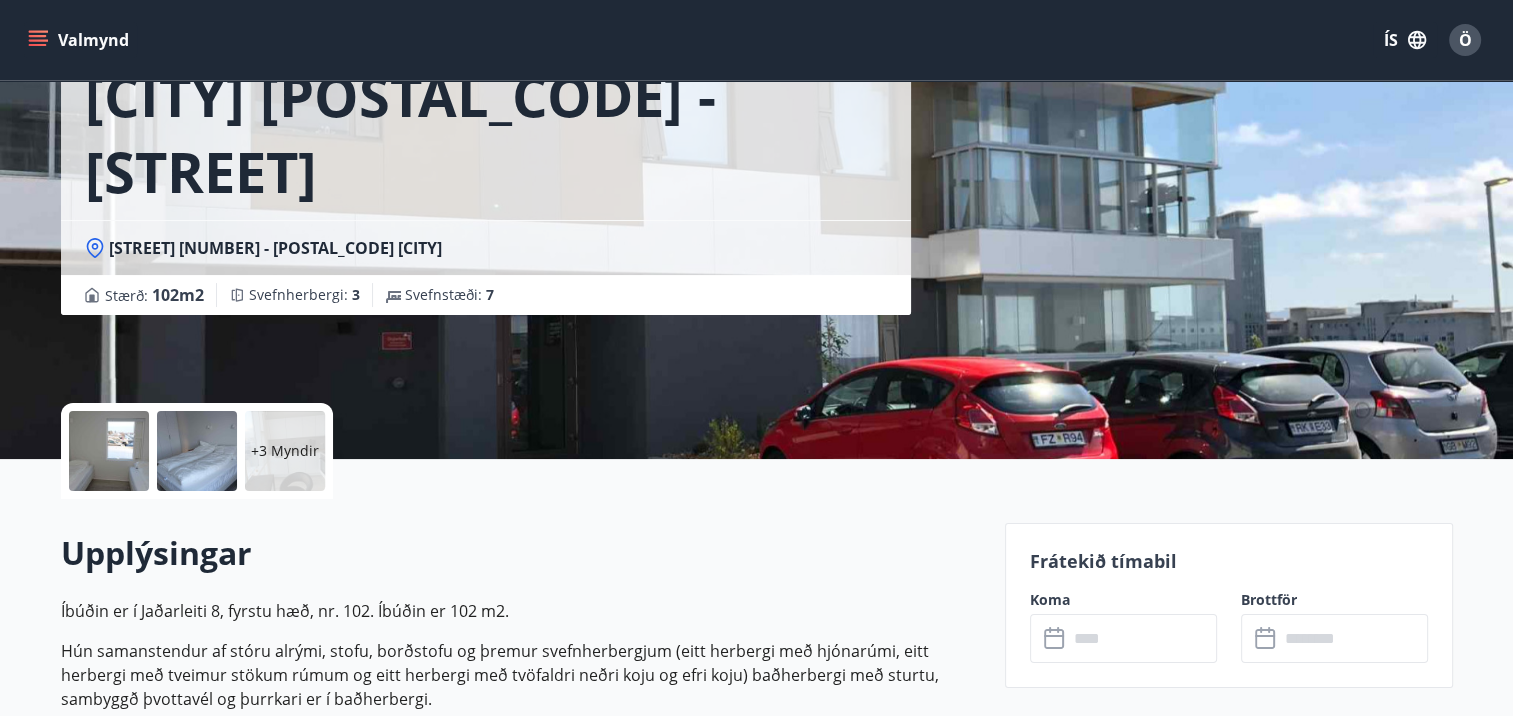 scroll, scrollTop: 200, scrollLeft: 0, axis: vertical 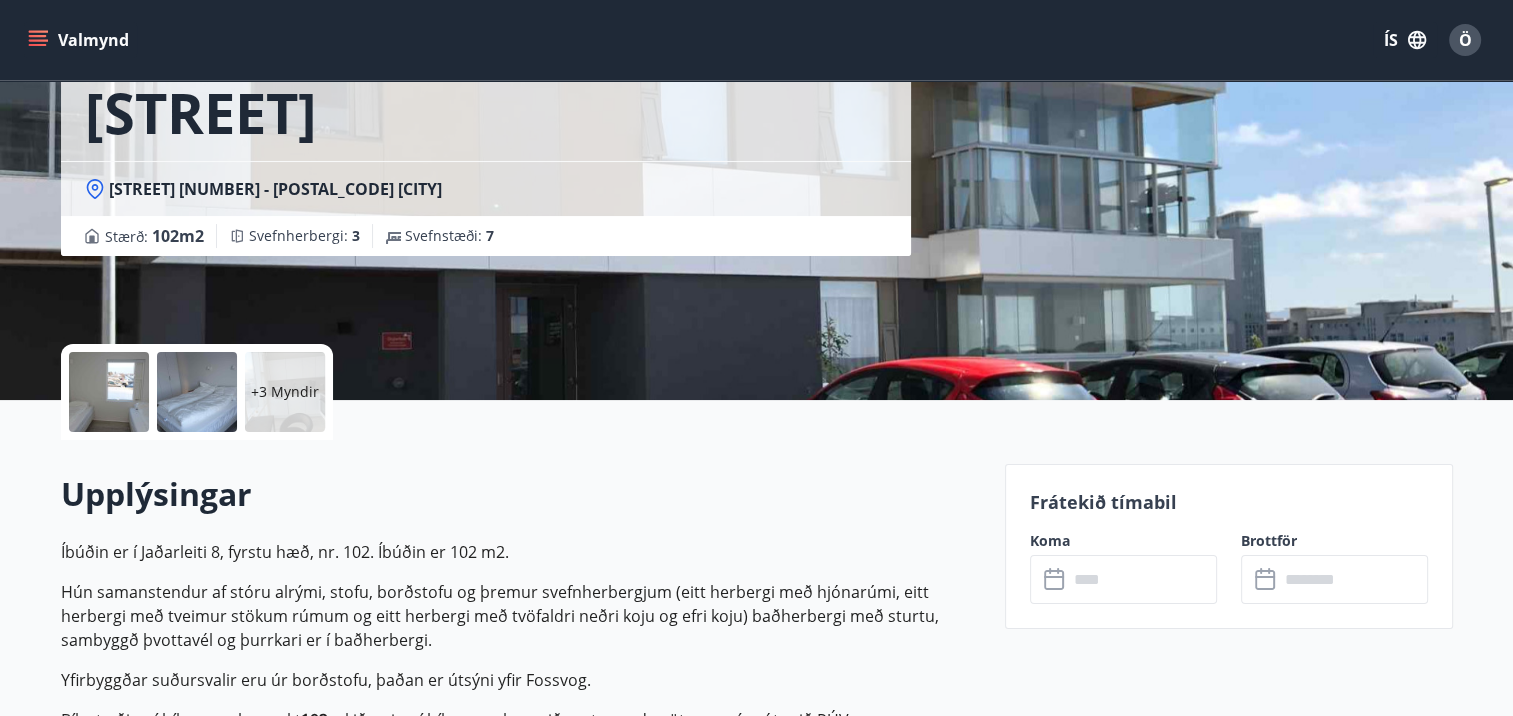 click on "Koma" at bounding box center (1123, 541) 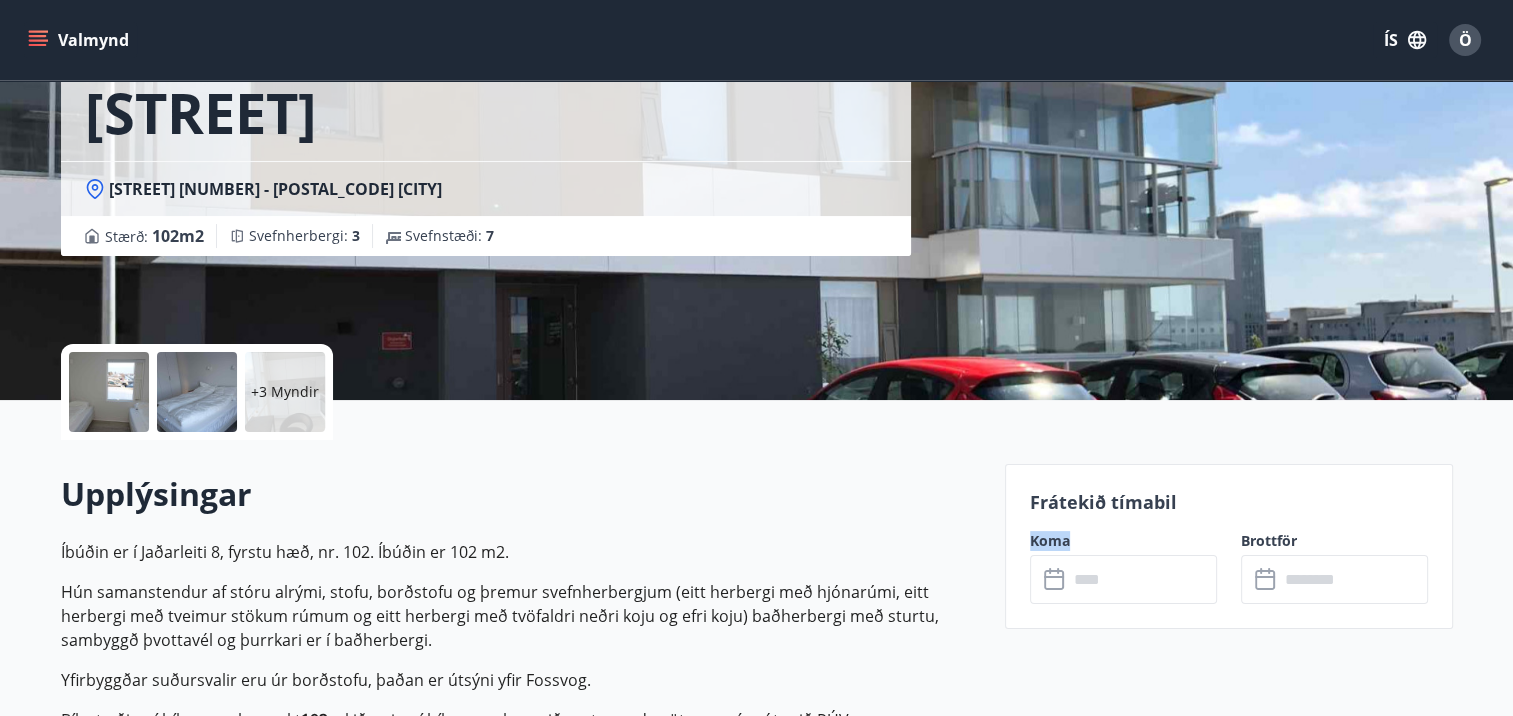 click on "Koma" at bounding box center [1123, 541] 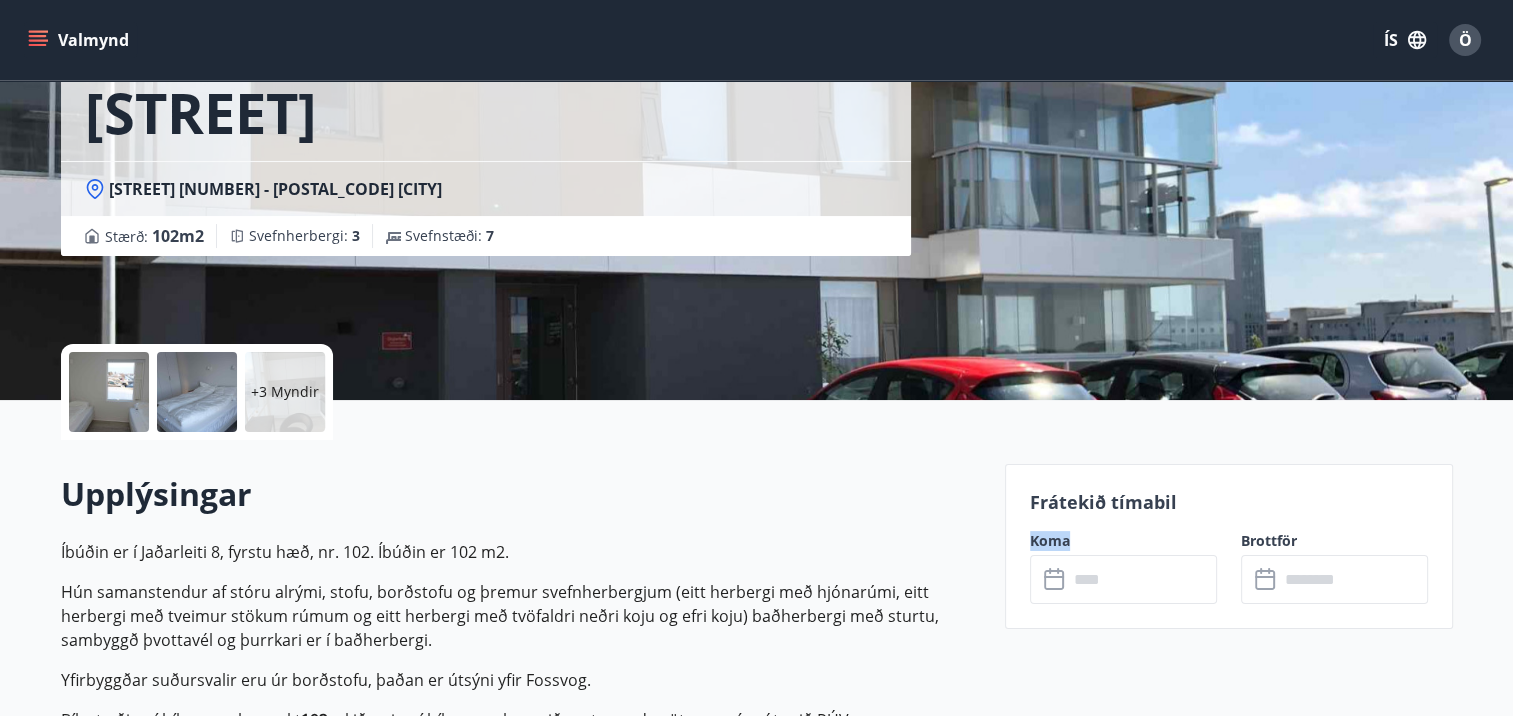 scroll, scrollTop: 826, scrollLeft: 0, axis: vertical 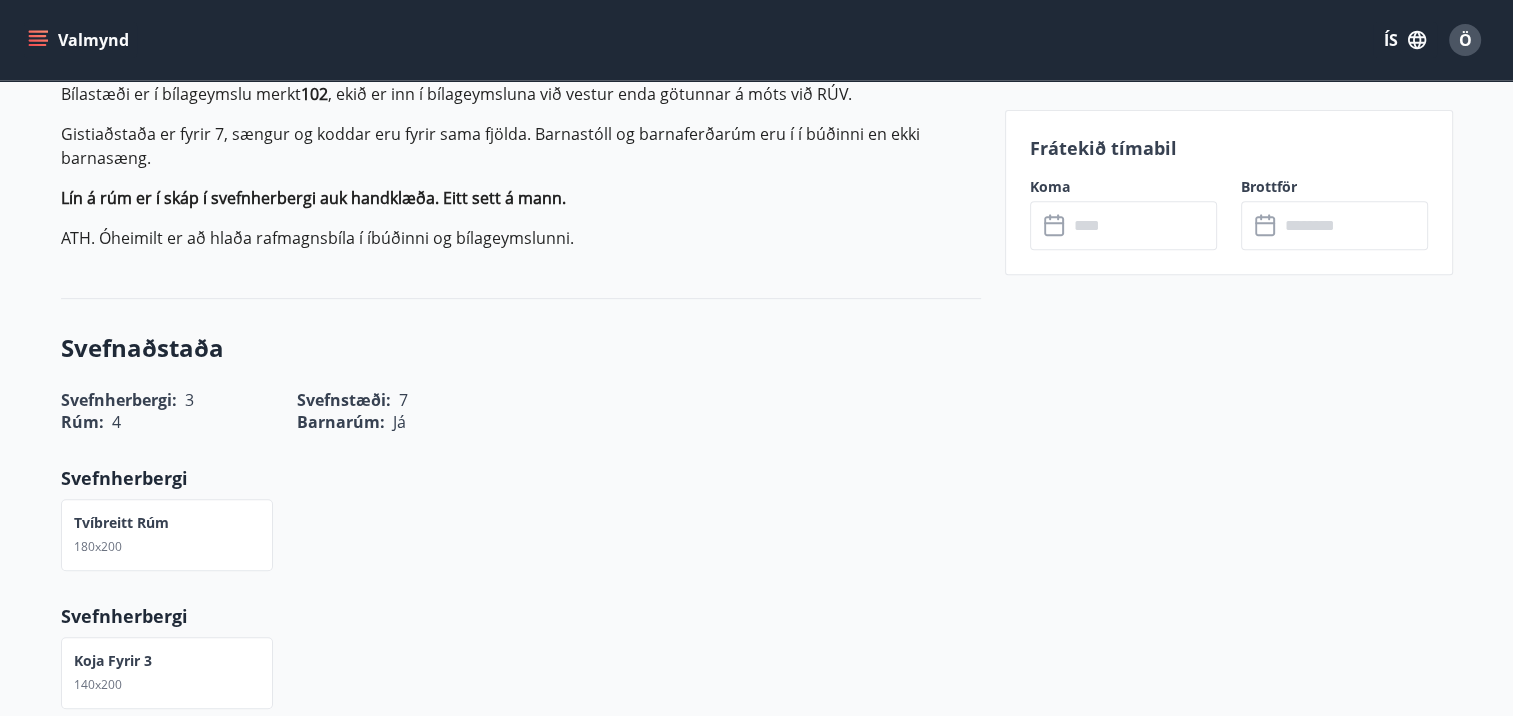 click on "Frátekið tímabil" at bounding box center [1229, 148] 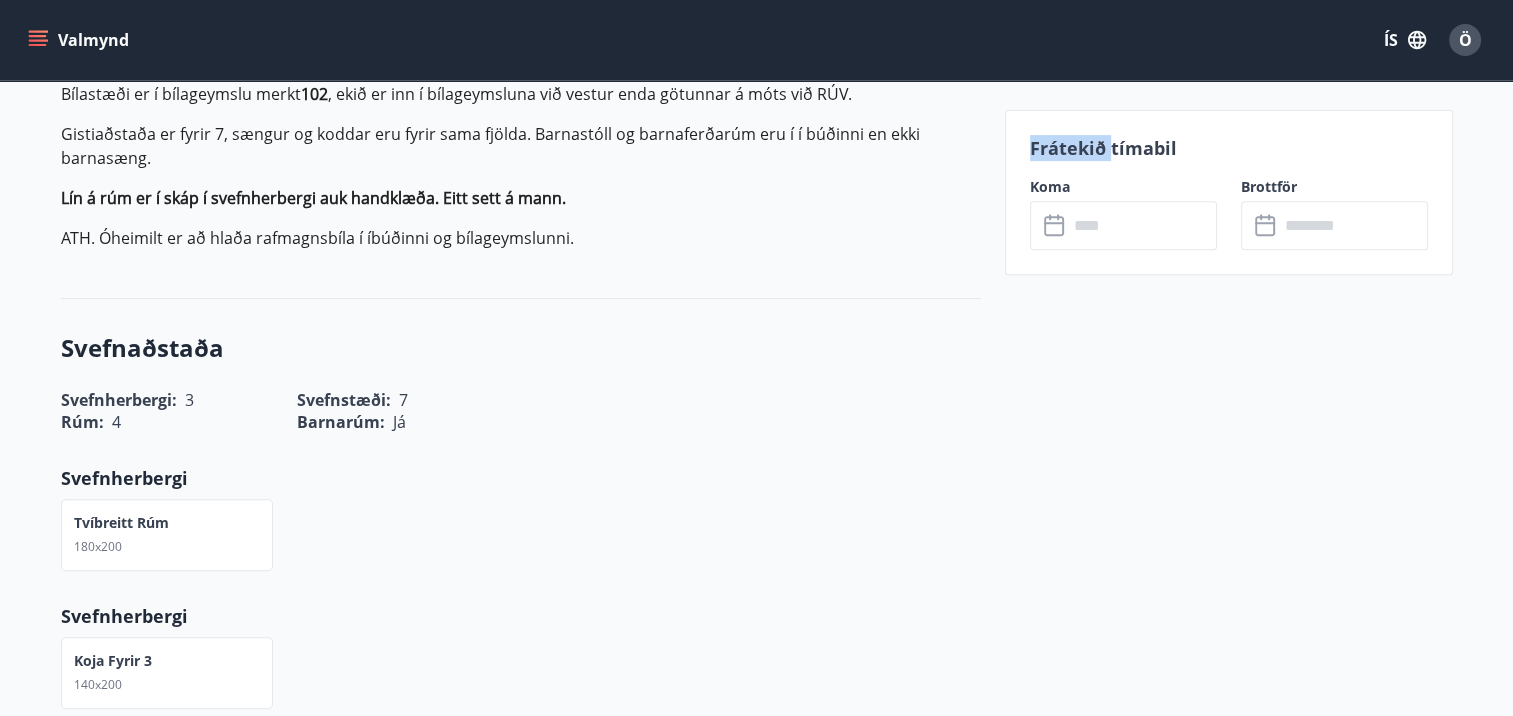 click on "Frátekið tímabil" at bounding box center [1229, 148] 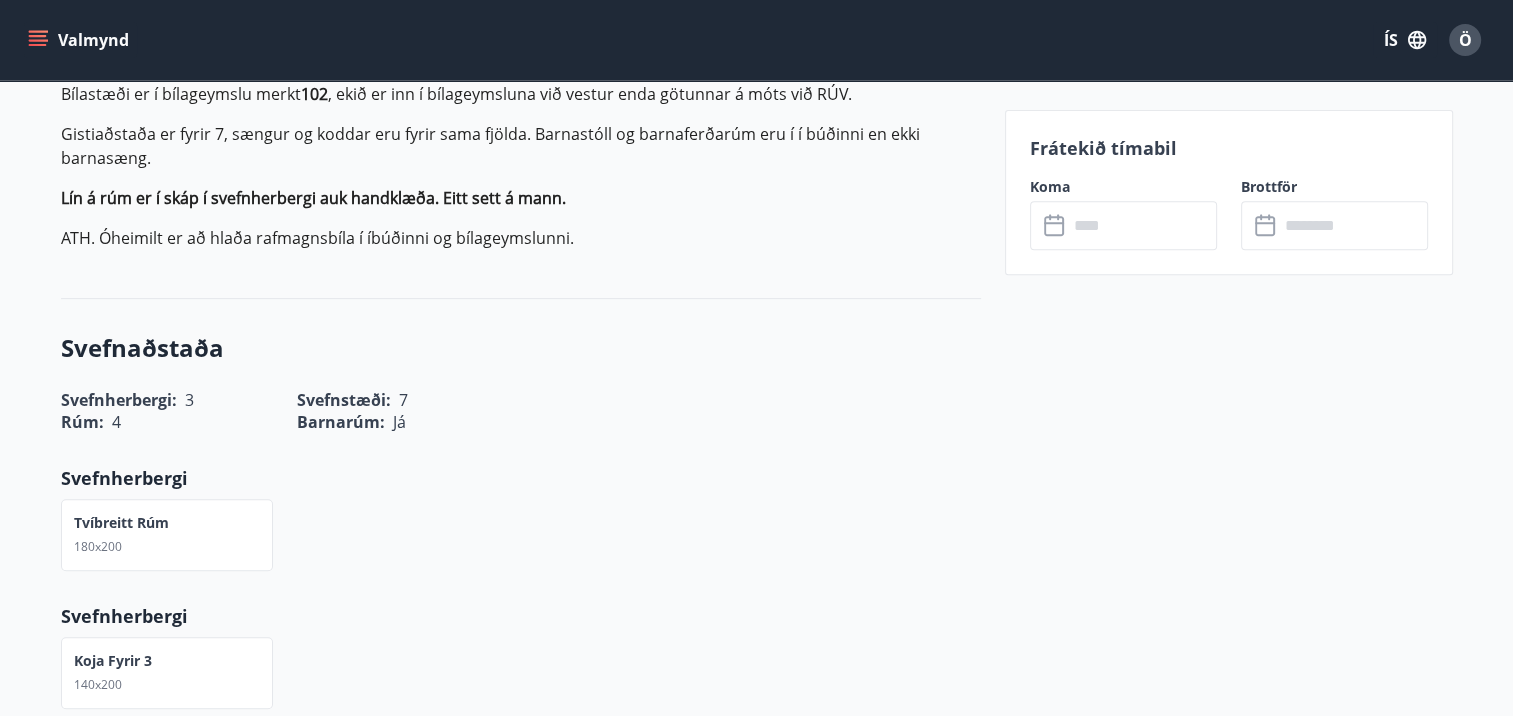 click on "Lín á rúm er í skáp í svefnherbergi auk handklæða.   Eitt sett á mann." at bounding box center [521, 198] 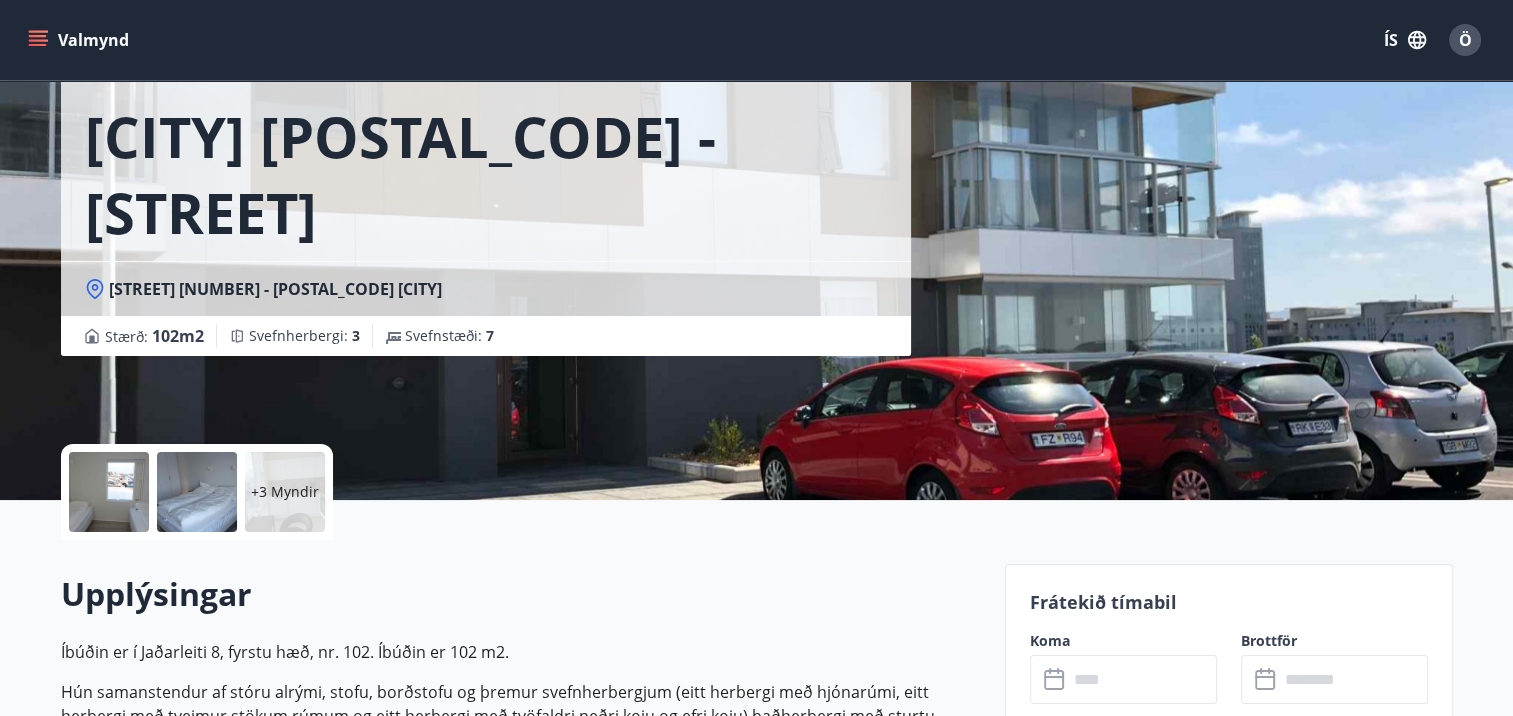 scroll, scrollTop: 0, scrollLeft: 0, axis: both 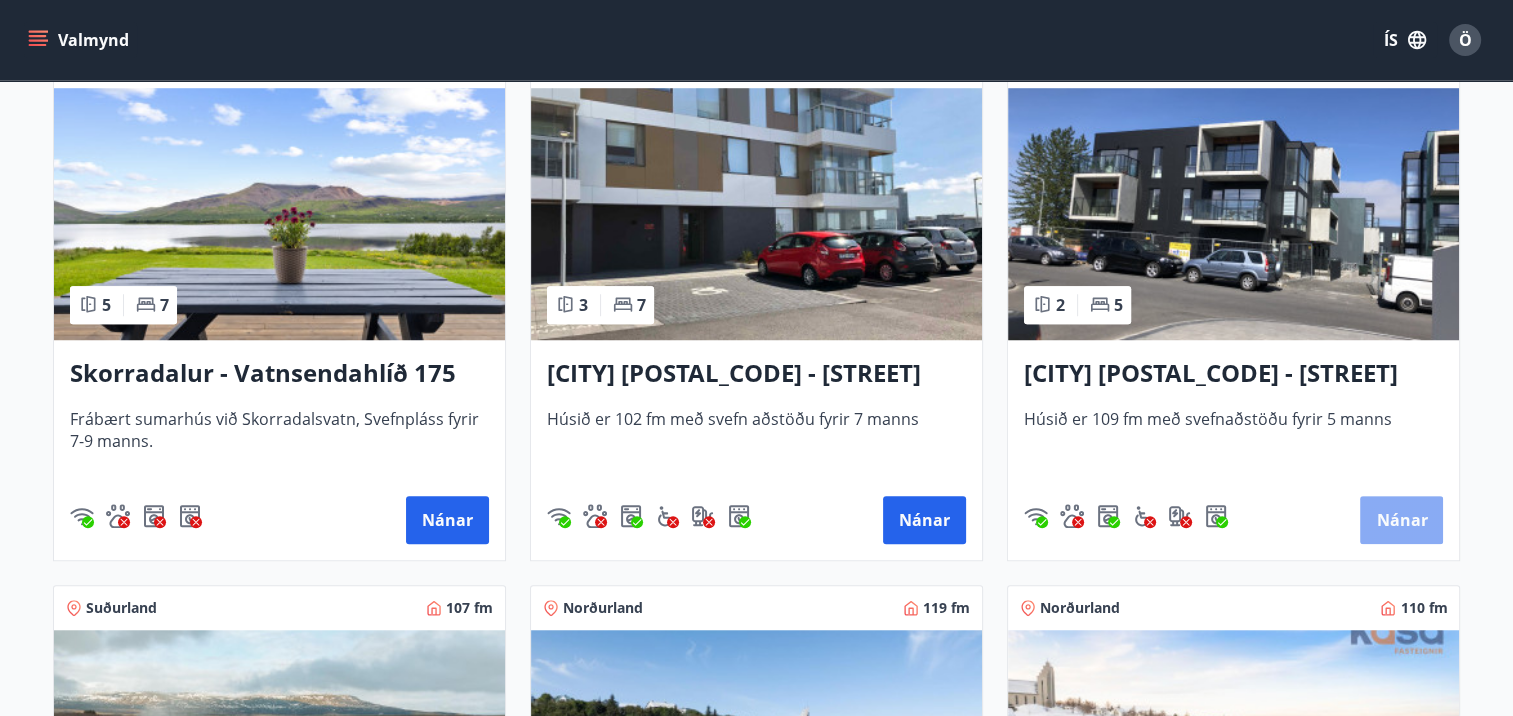 click on "Nánar" at bounding box center [1401, 520] 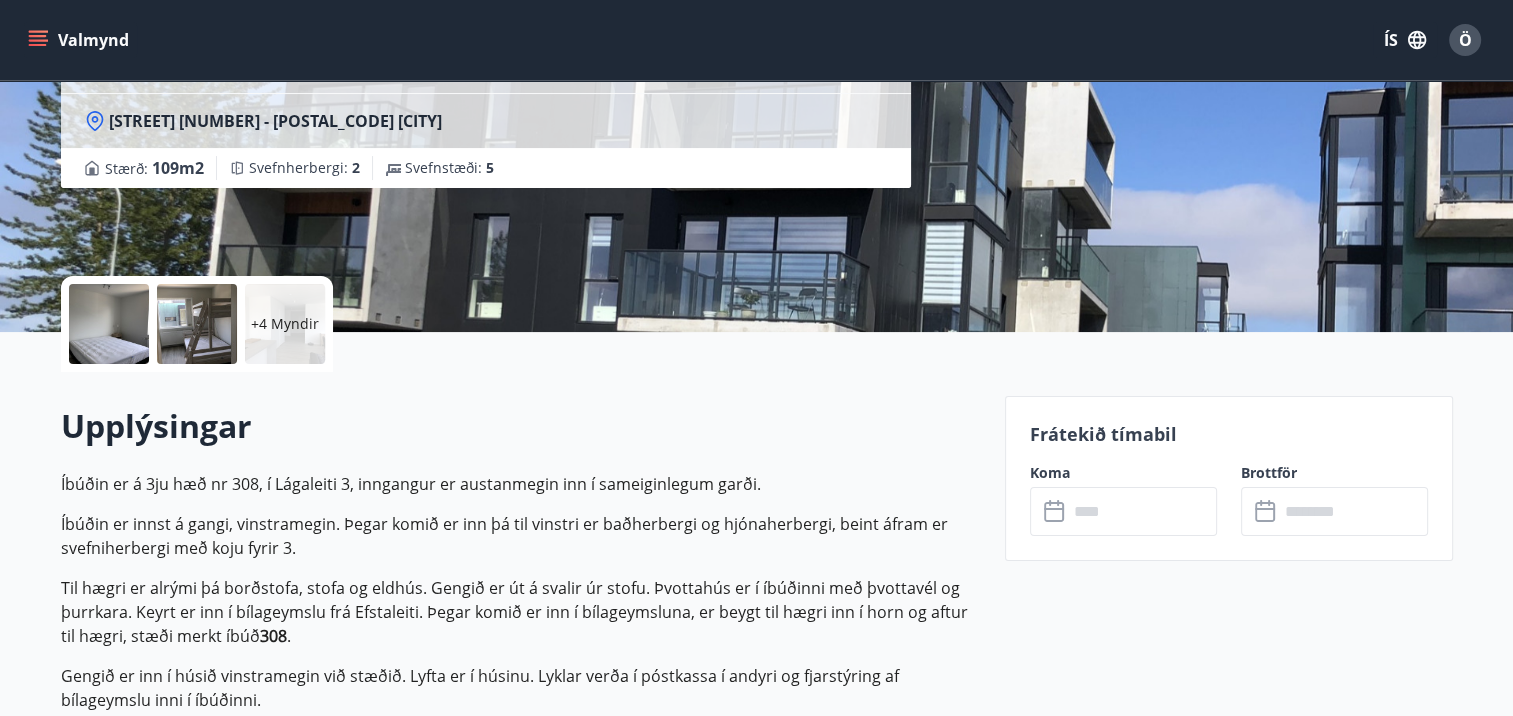 scroll, scrollTop: 300, scrollLeft: 0, axis: vertical 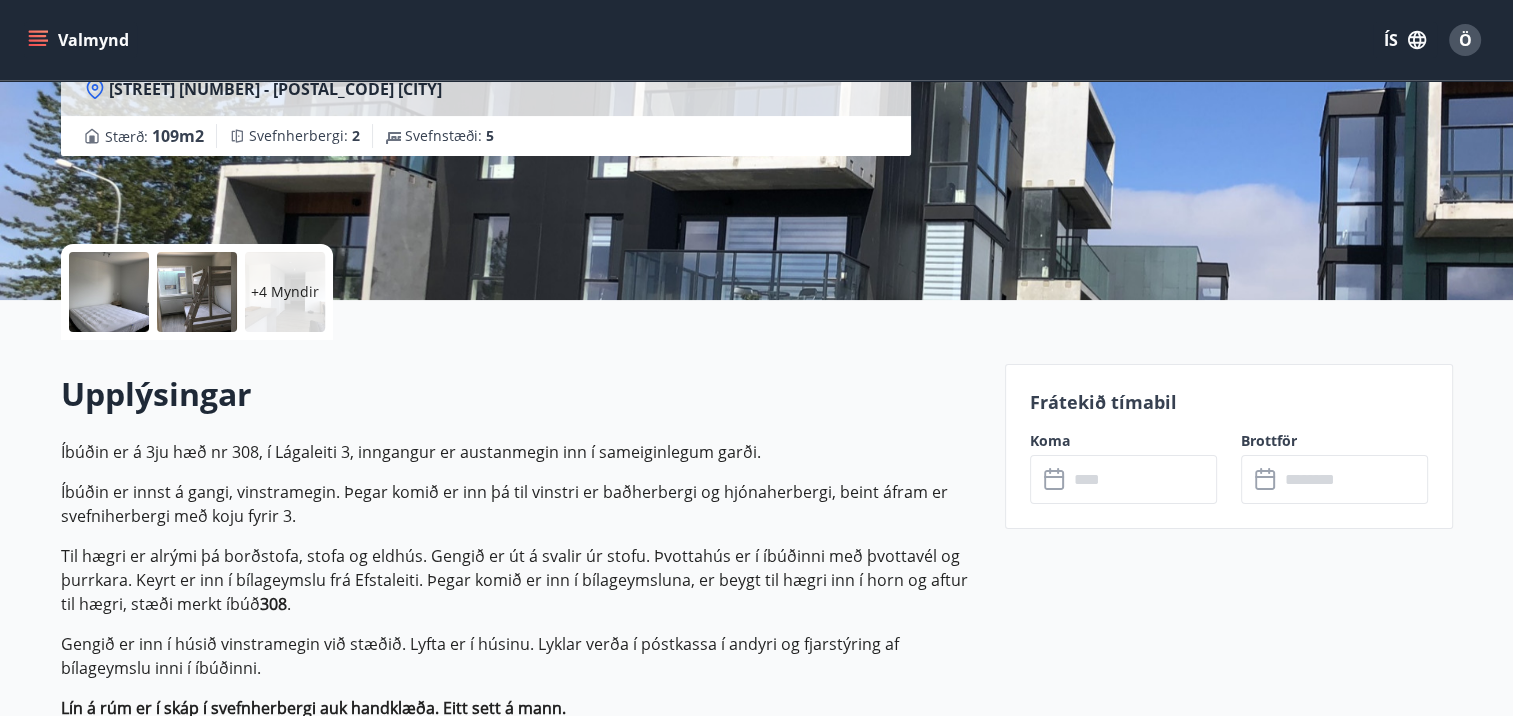 click on "Koma" at bounding box center (1123, 441) 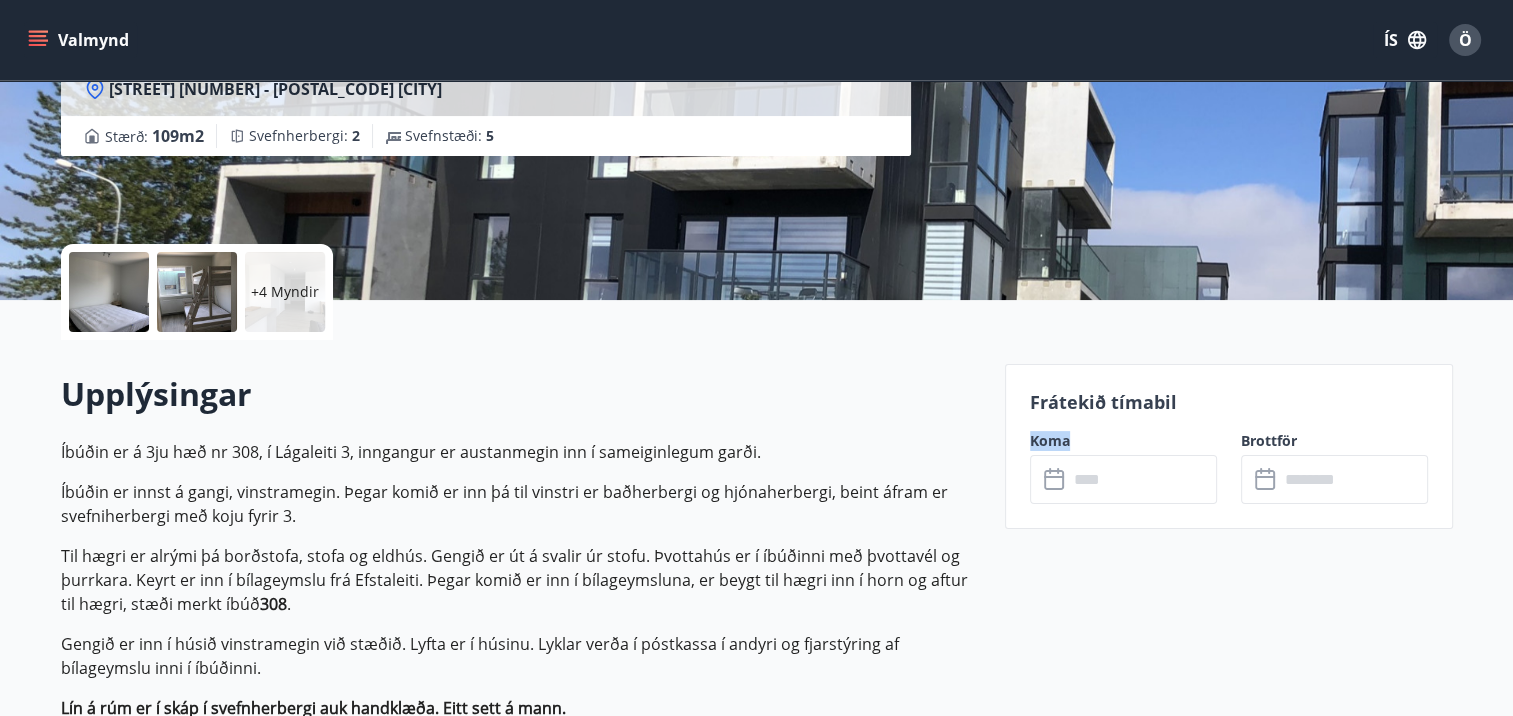 click on "Koma" at bounding box center (1123, 441) 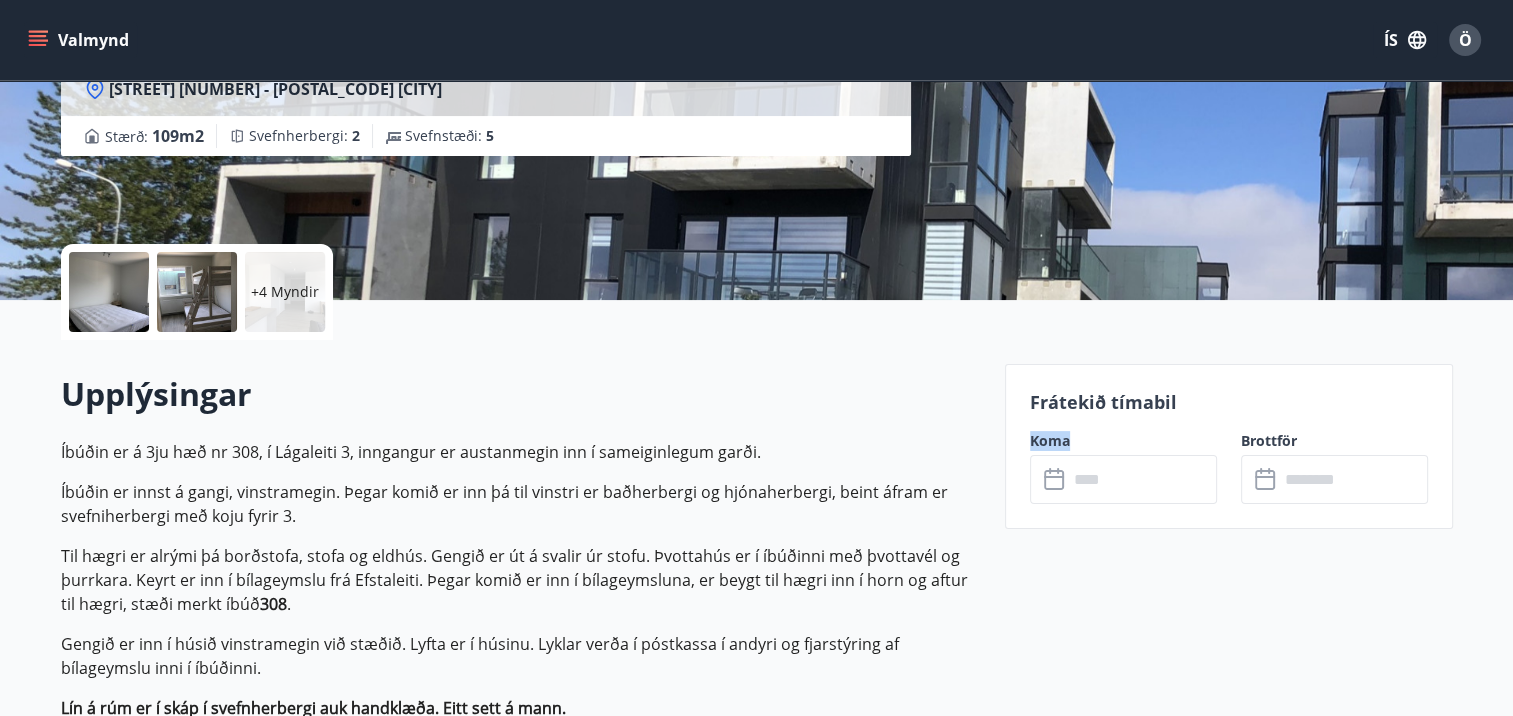 click on "Koma" at bounding box center [1123, 441] 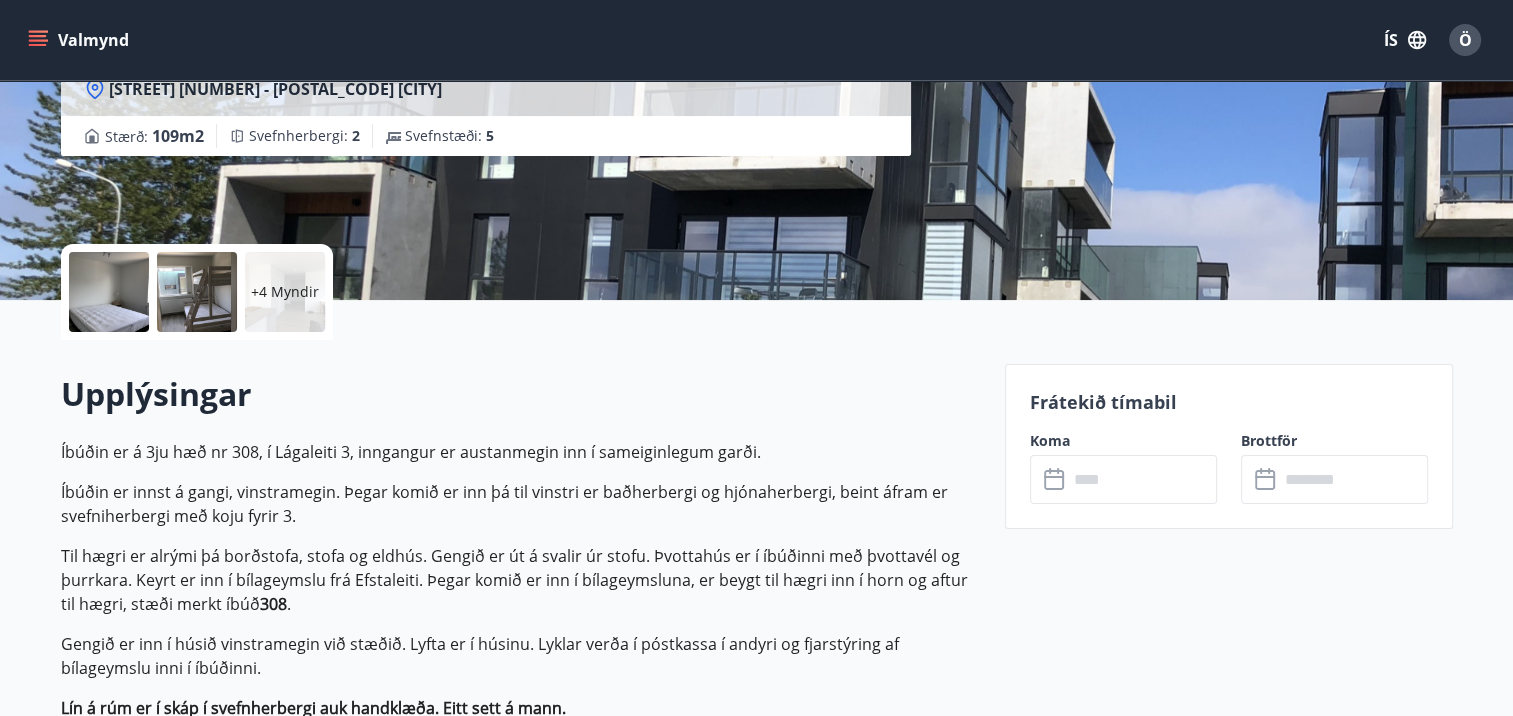 drag, startPoint x: 1409, startPoint y: 399, endPoint x: 849, endPoint y: 376, distance: 560.4721 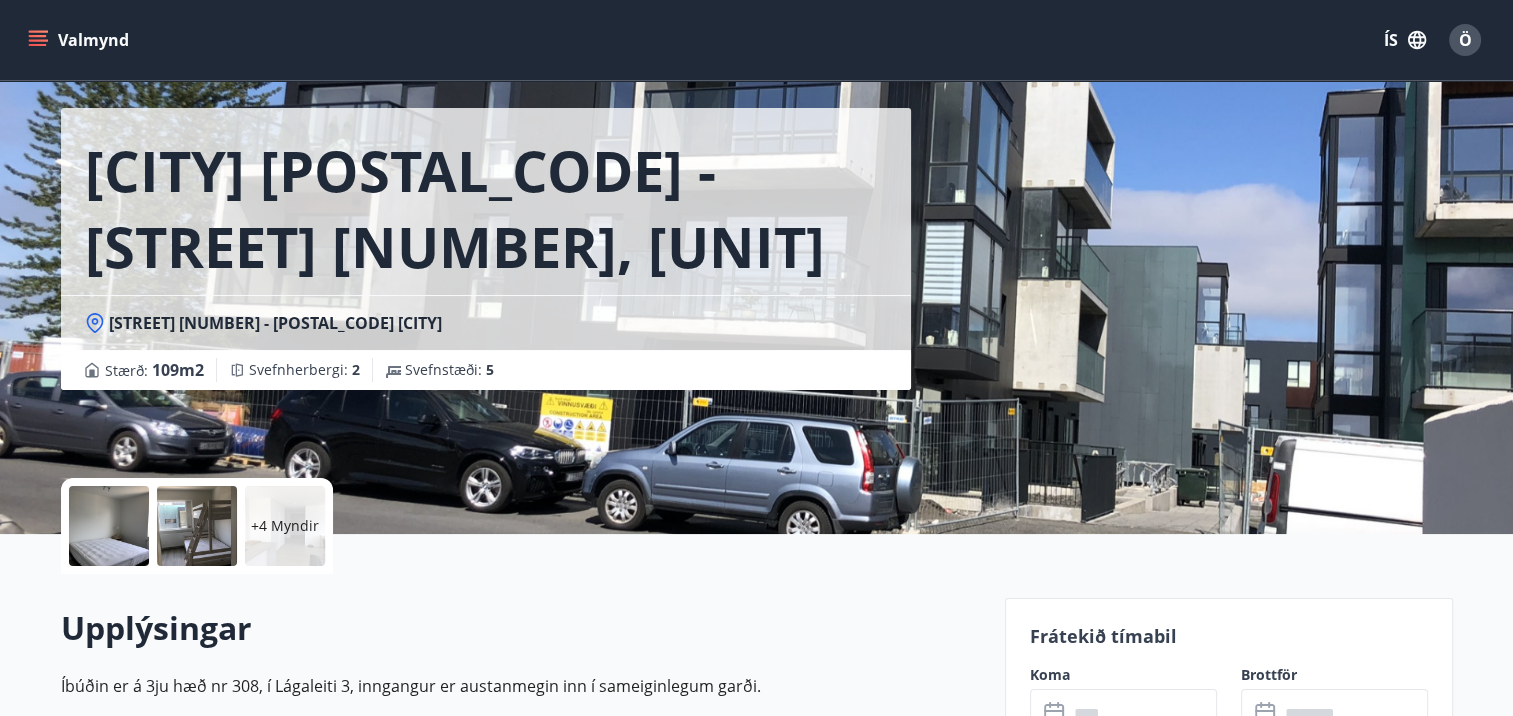 scroll, scrollTop: 200, scrollLeft: 0, axis: vertical 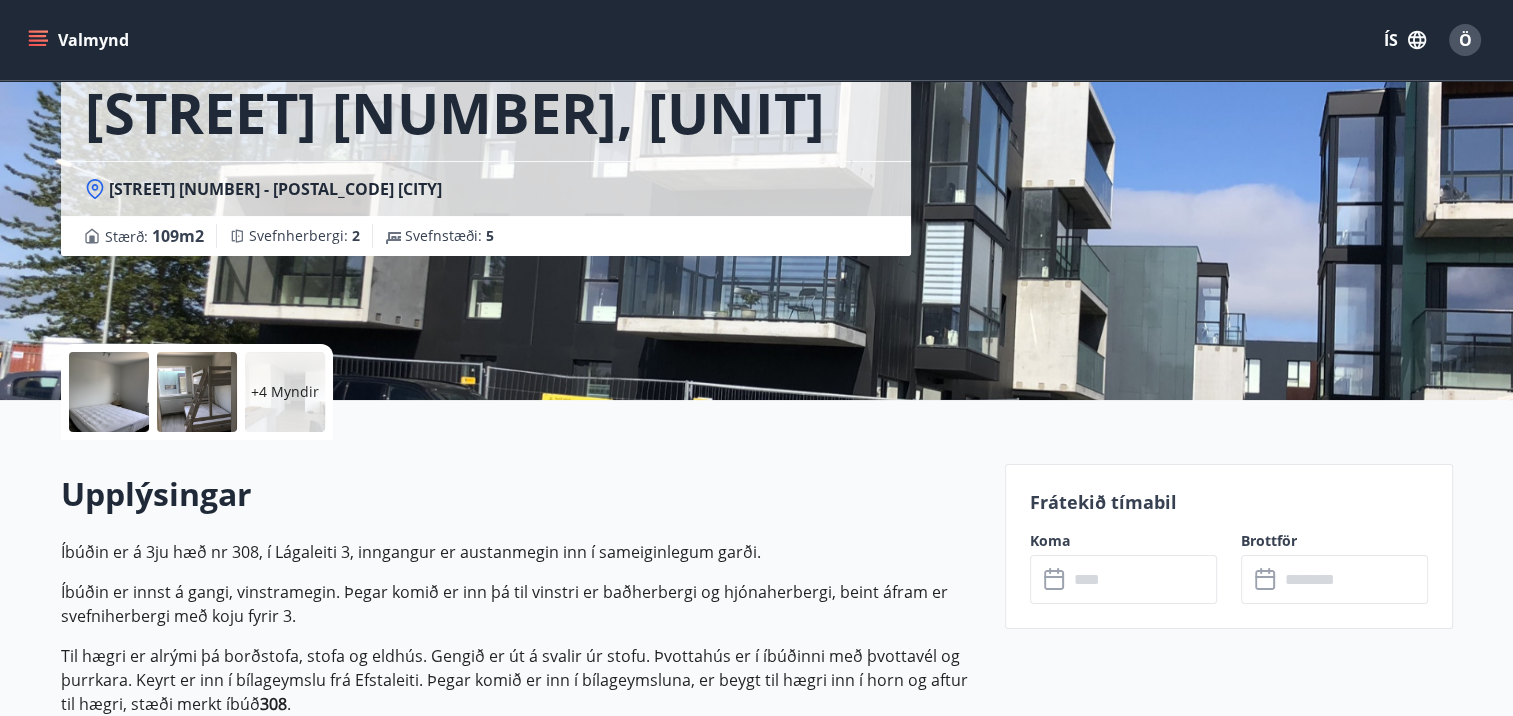 click on "Frátekið tímabil" at bounding box center [1229, 502] 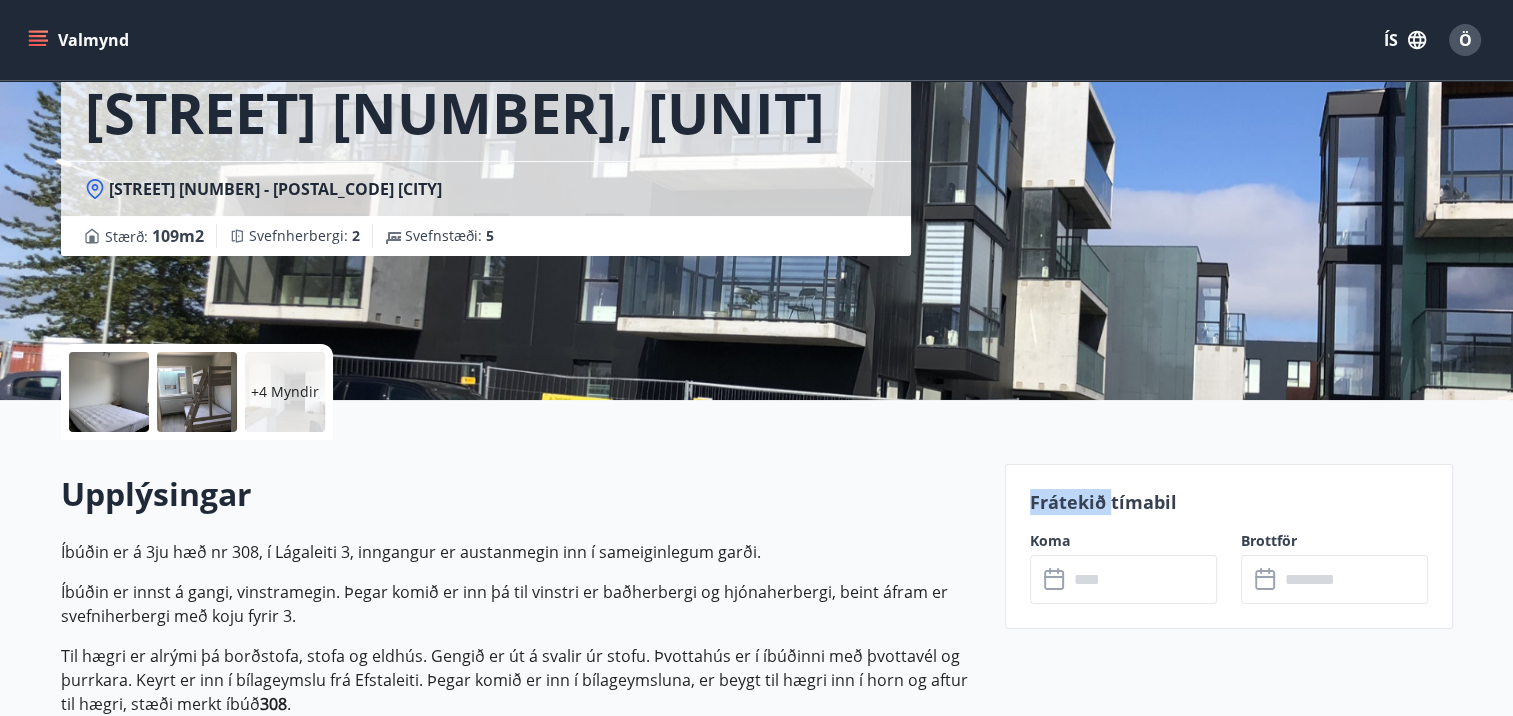 click on "Frátekið tímabil" at bounding box center (1229, 502) 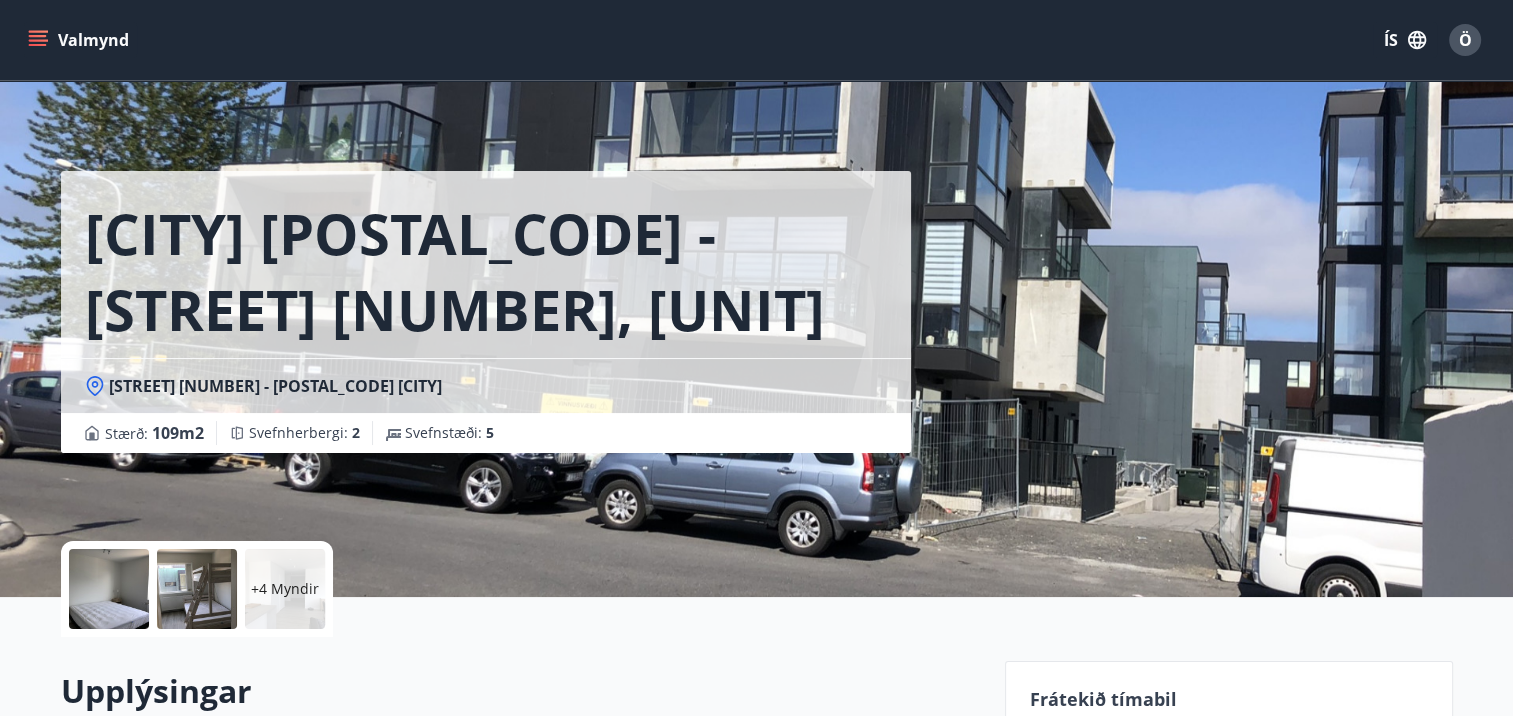 scroll, scrollTop: 0, scrollLeft: 0, axis: both 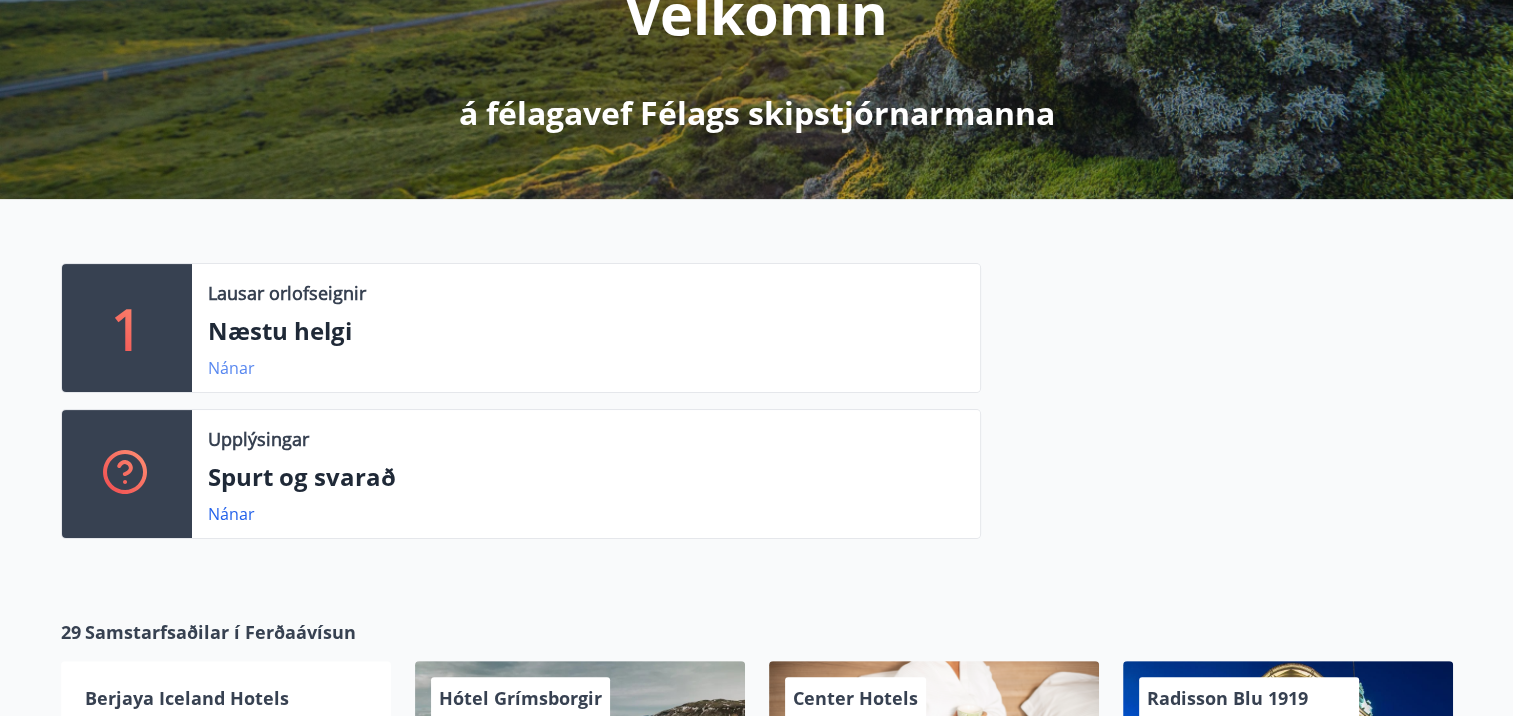 click on "Nánar" at bounding box center [231, 368] 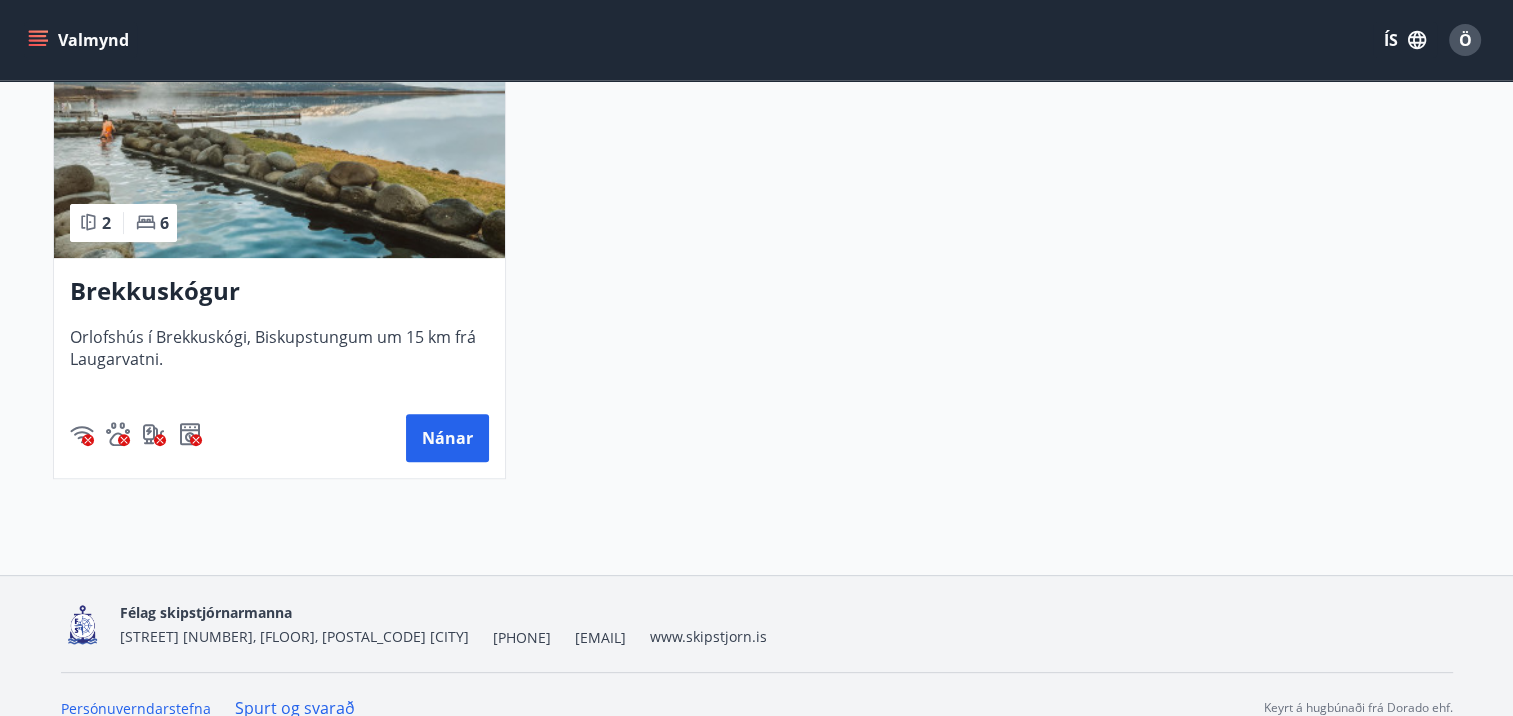 scroll, scrollTop: 572, scrollLeft: 0, axis: vertical 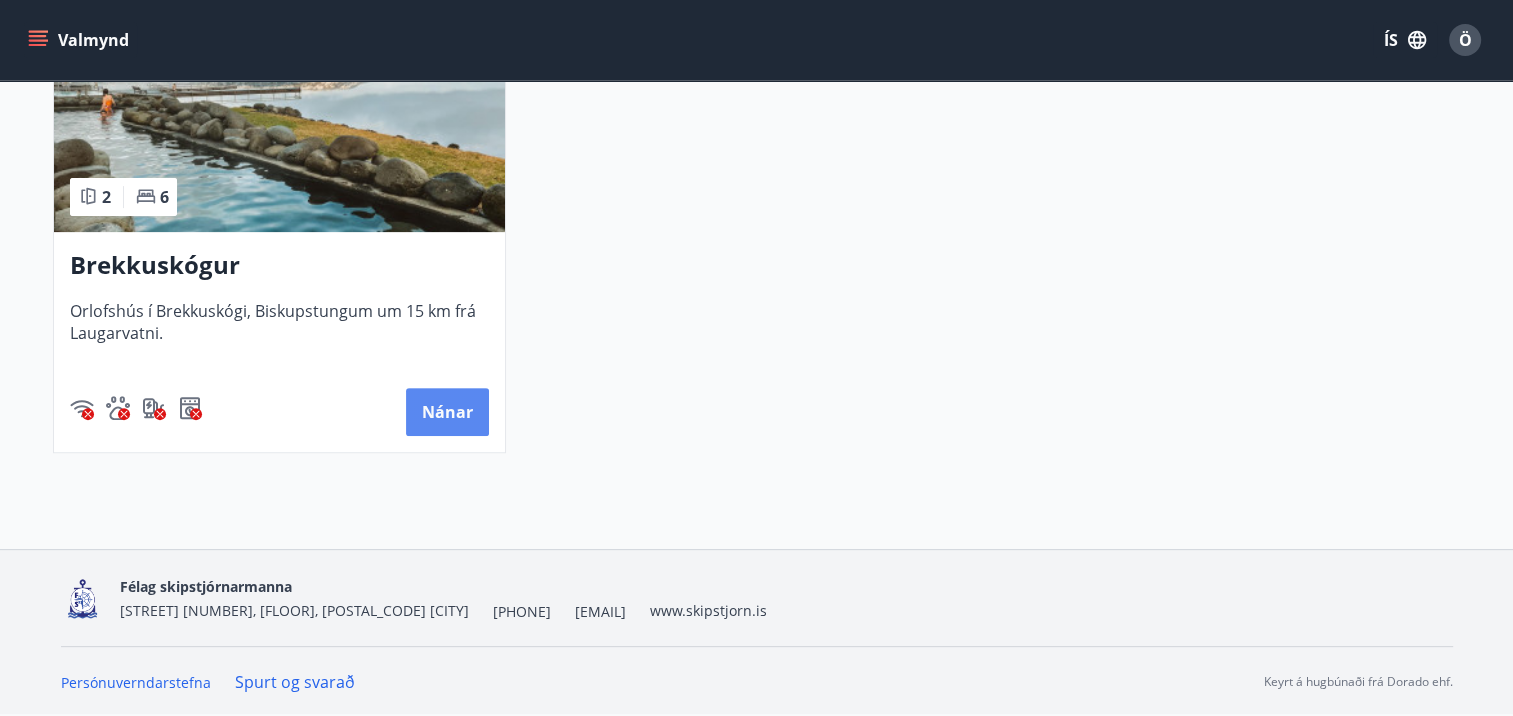 click on "Nánar" at bounding box center (447, 412) 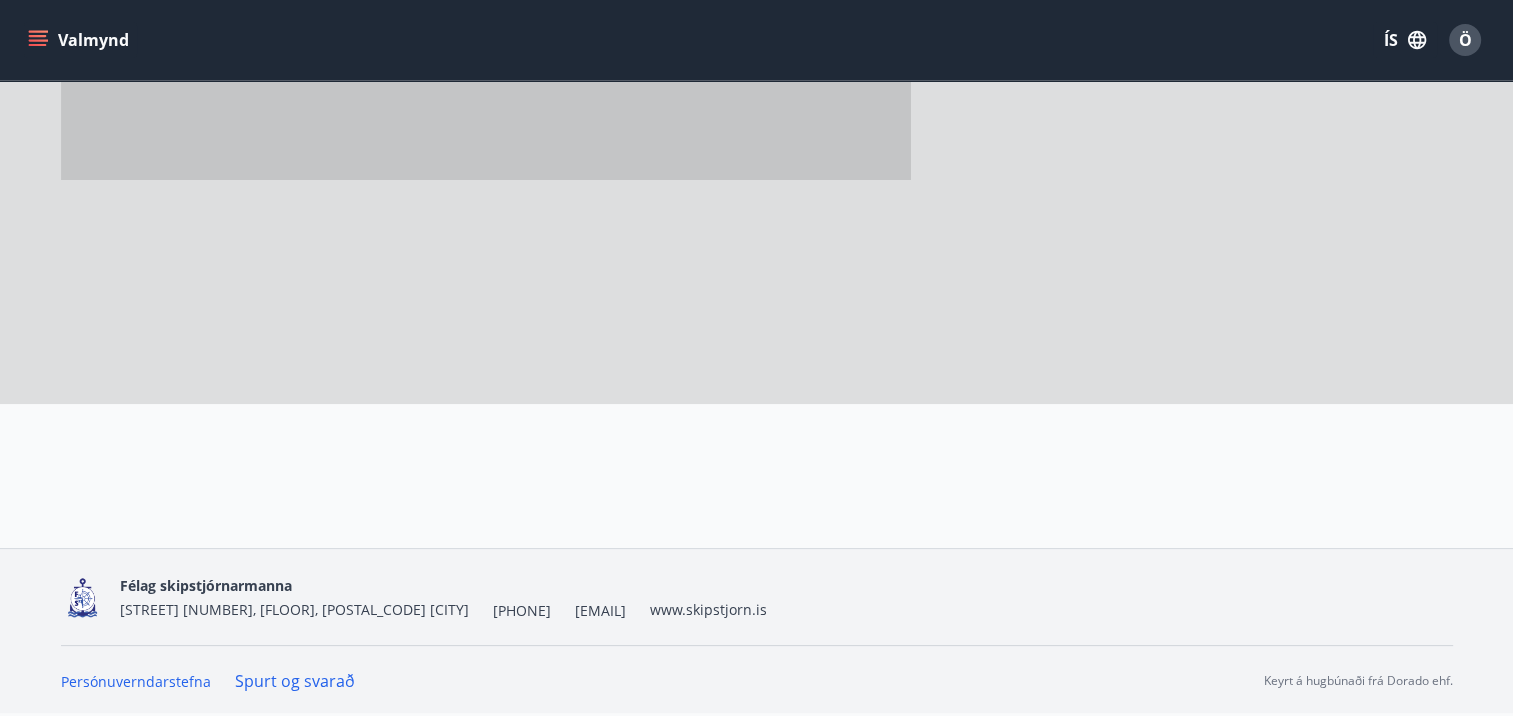 click at bounding box center (509, 476) 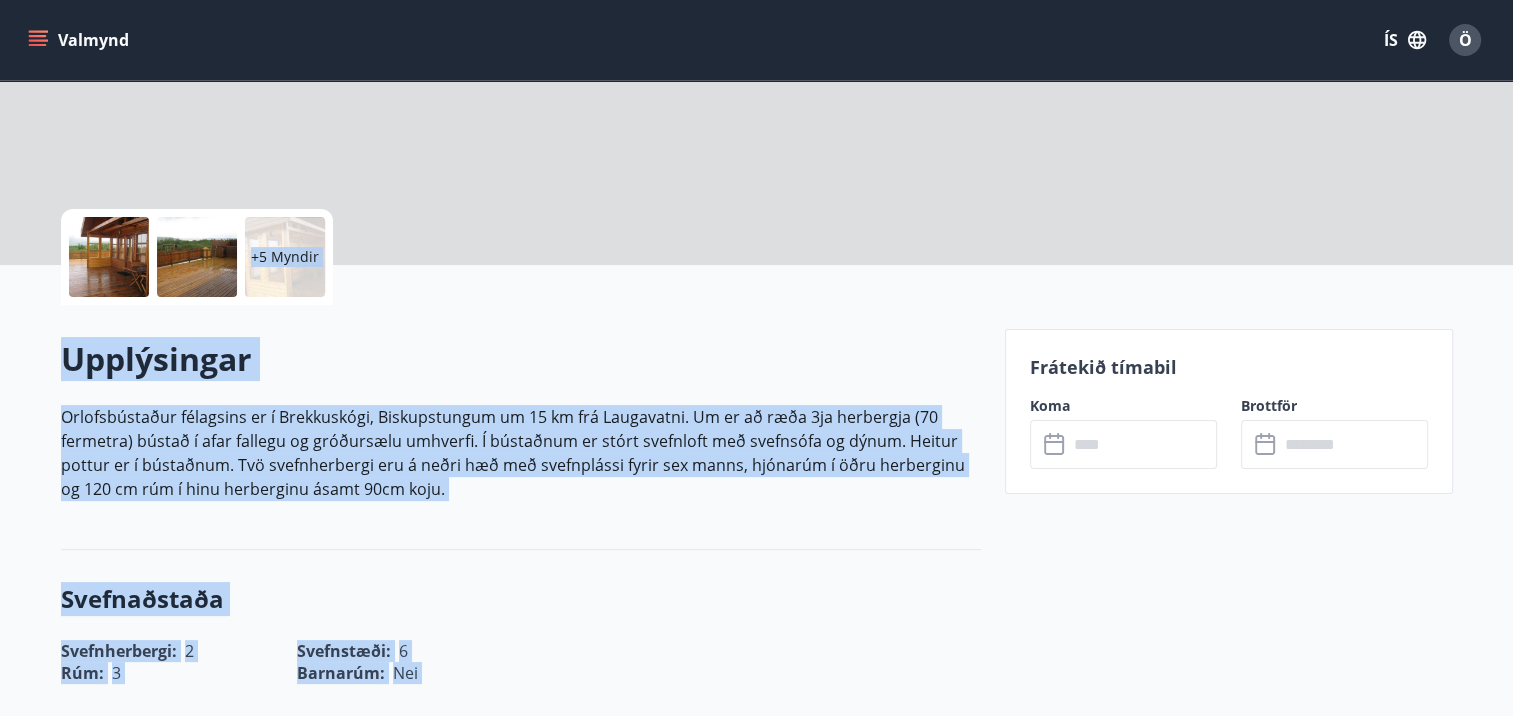 scroll, scrollTop: 0, scrollLeft: 0, axis: both 